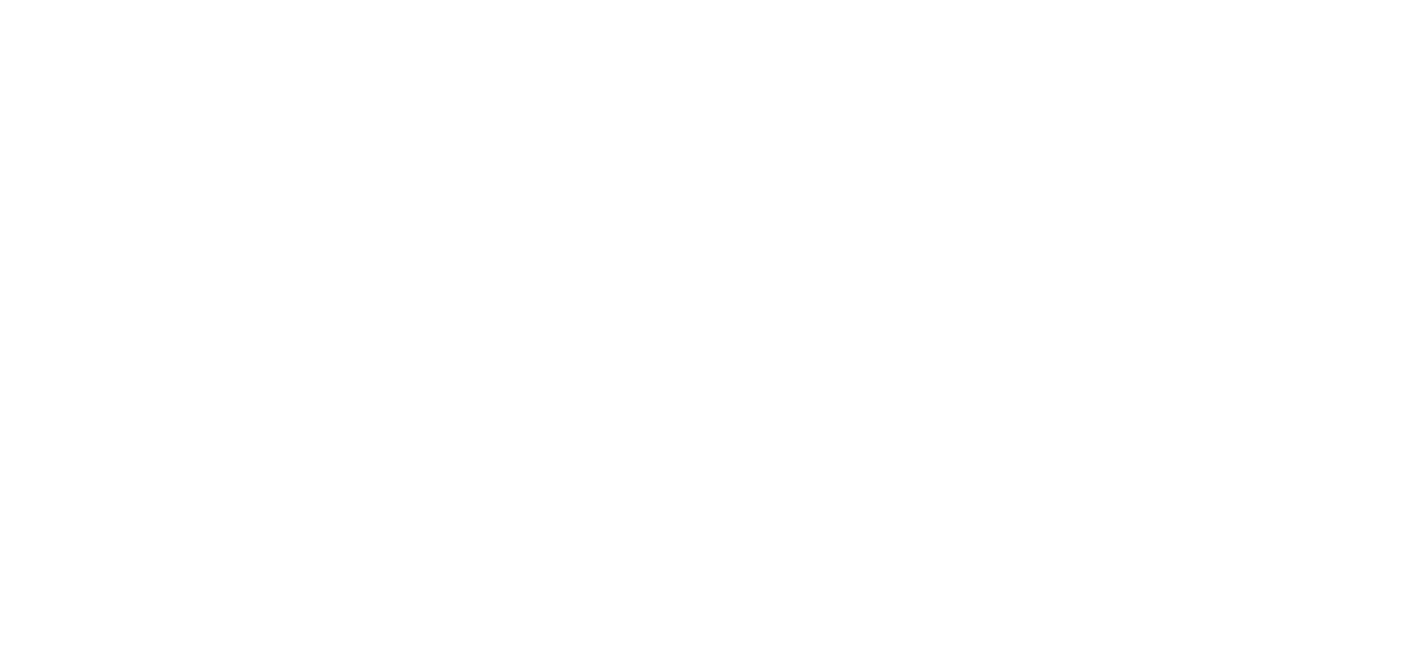 scroll, scrollTop: 0, scrollLeft: 0, axis: both 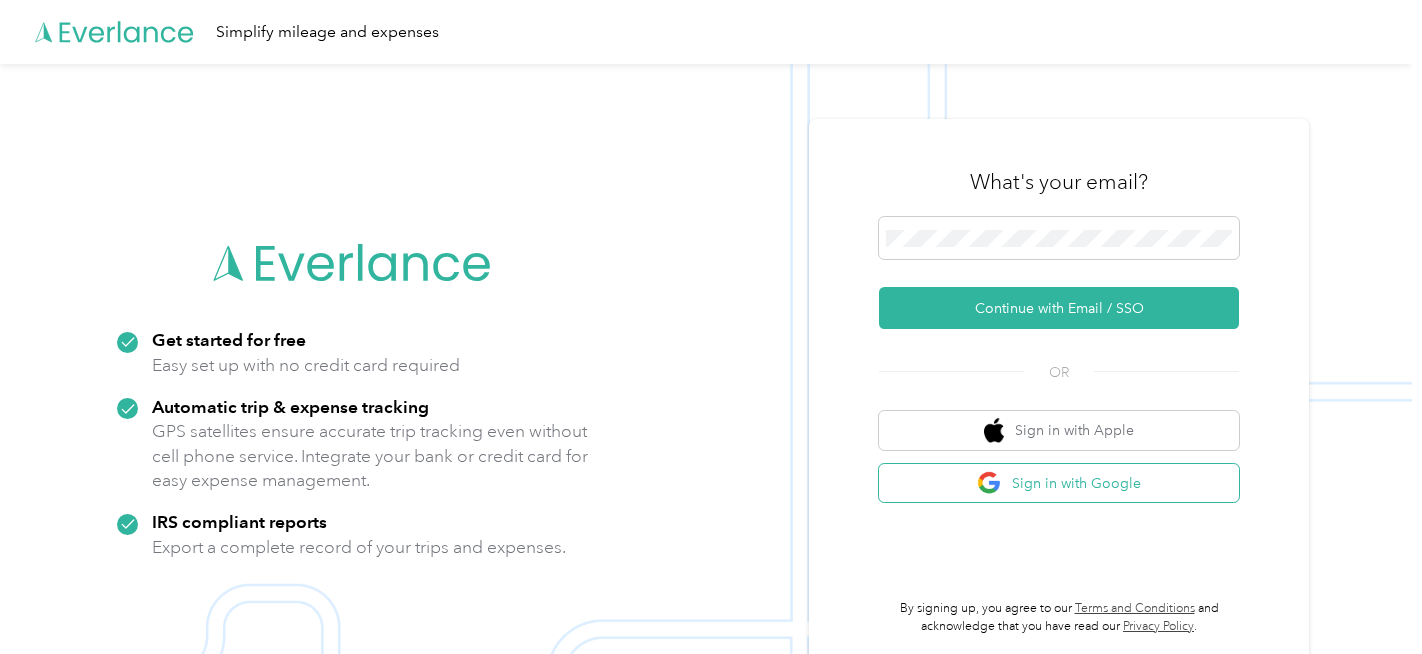 click on "Sign in with Google" at bounding box center [1059, 483] 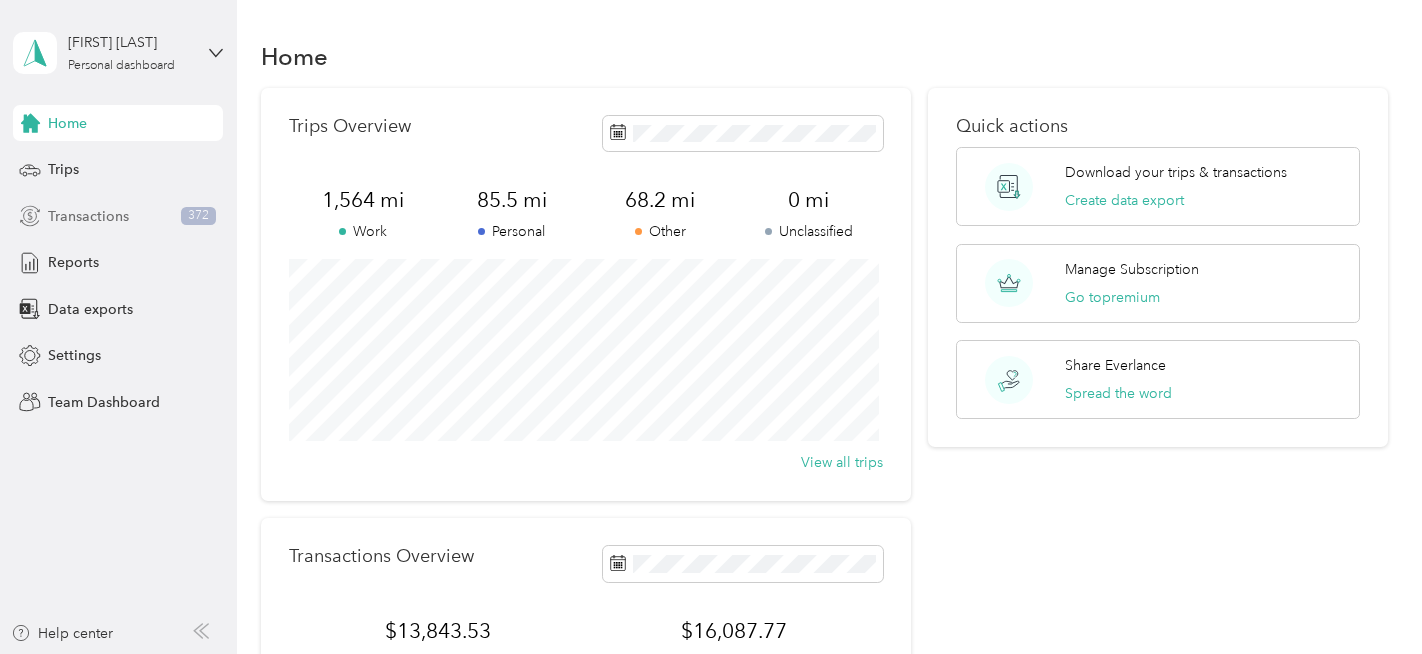 click on "Transactions" at bounding box center [88, 216] 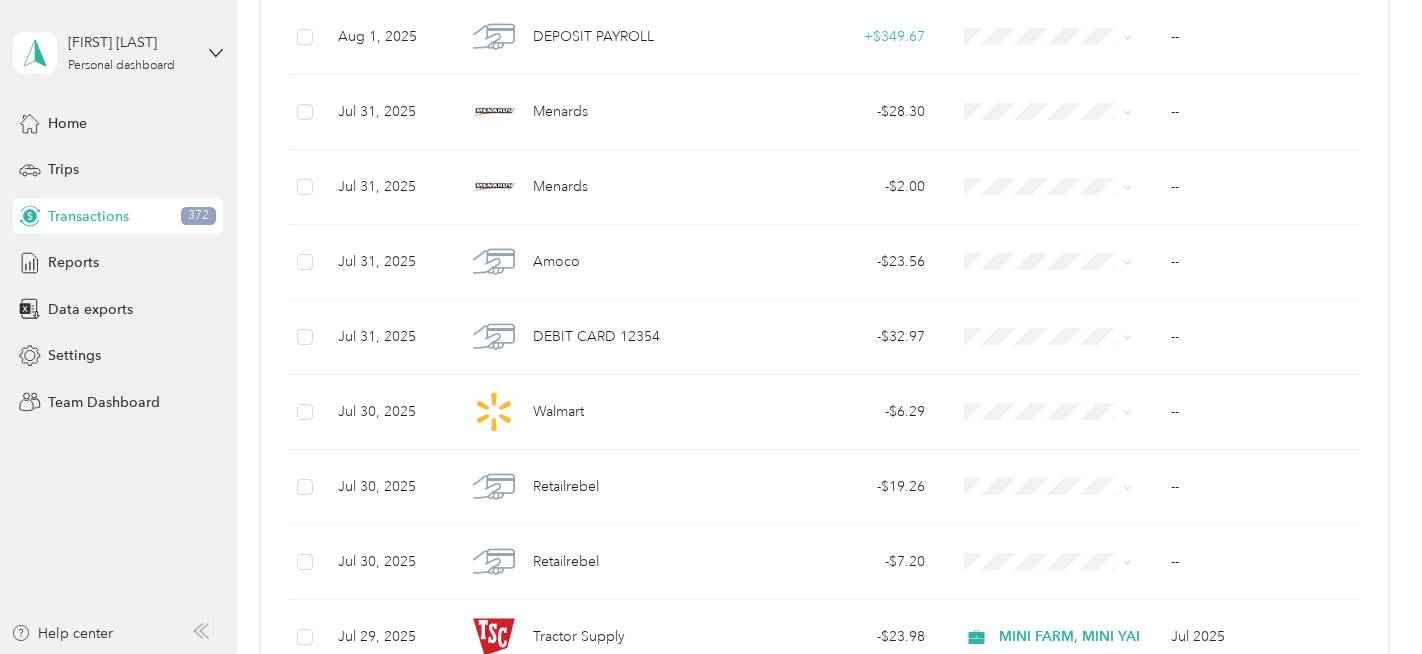 scroll, scrollTop: 430, scrollLeft: 0, axis: vertical 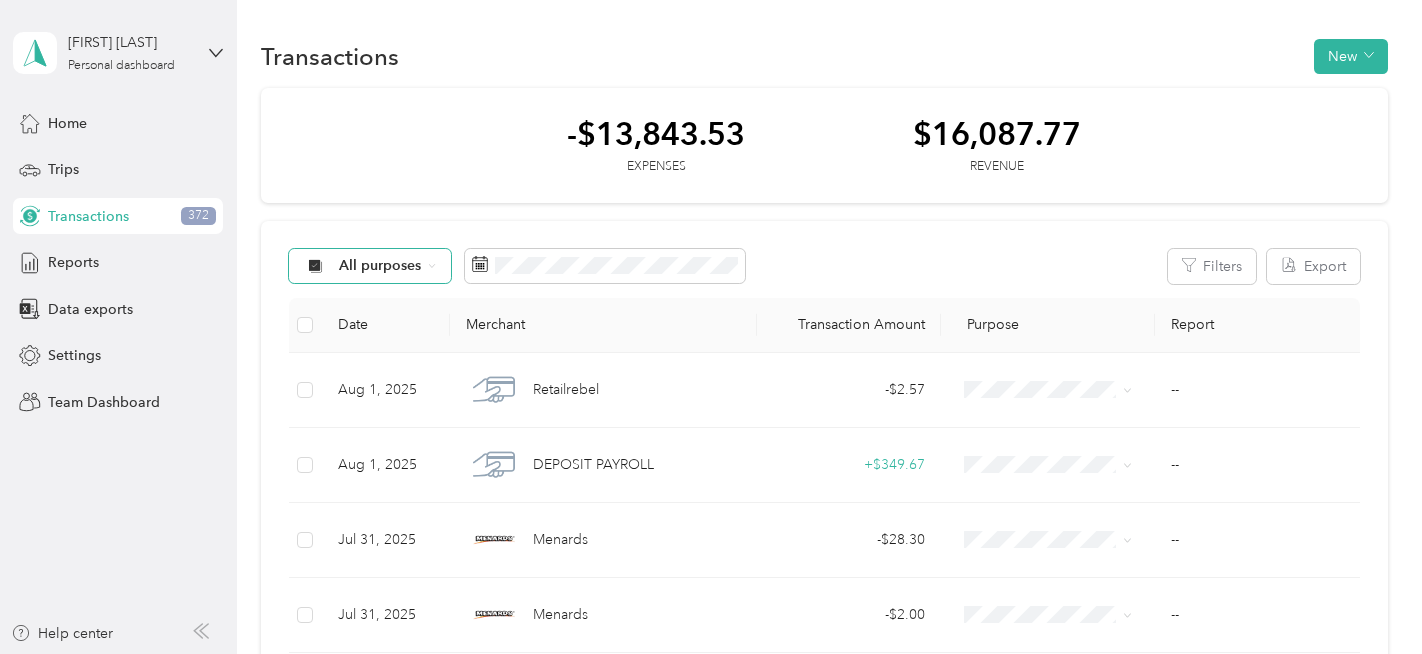 click on "All purposes" at bounding box center [380, 266] 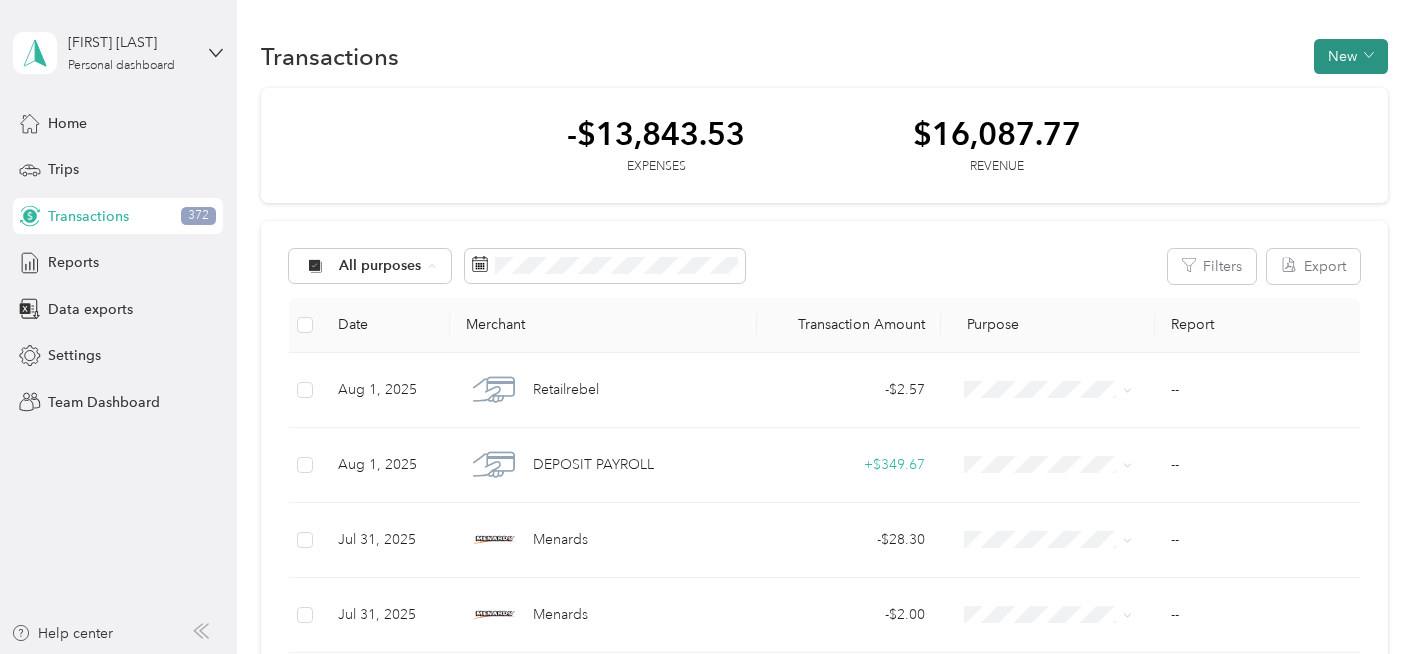 click on "New" at bounding box center (1351, 56) 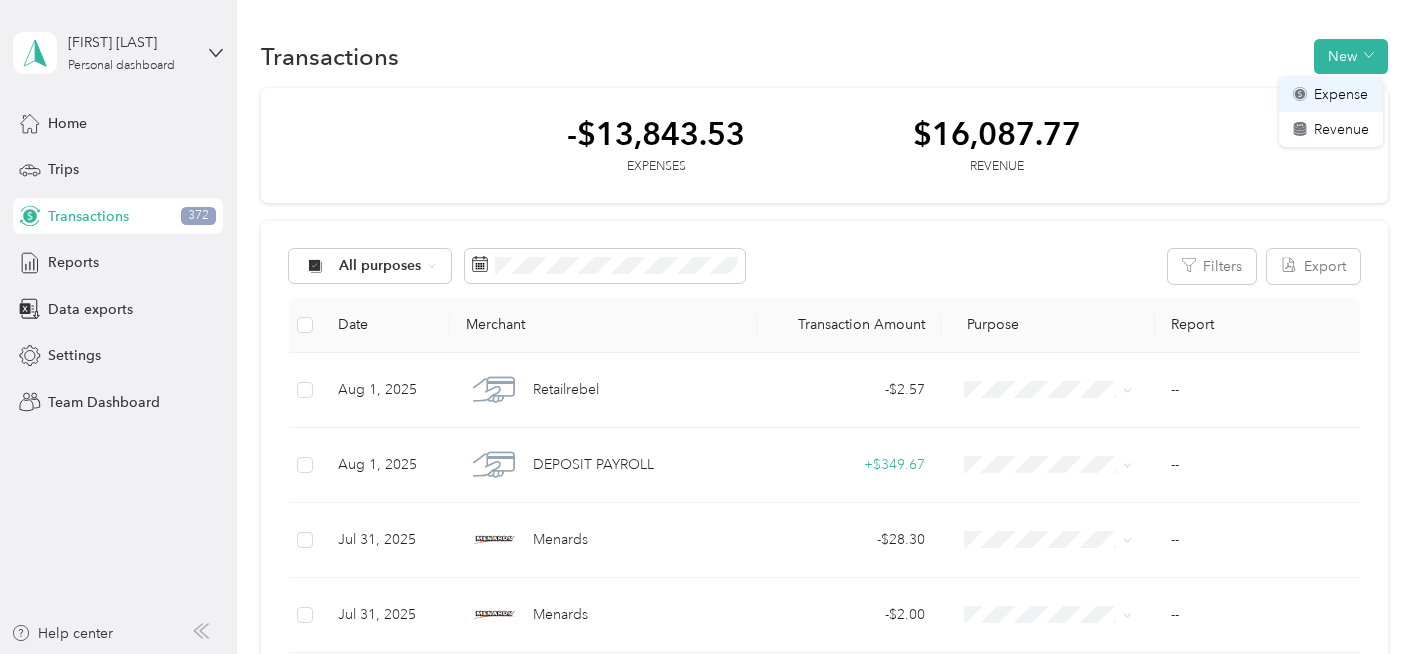 click on "Expense" at bounding box center (1341, 94) 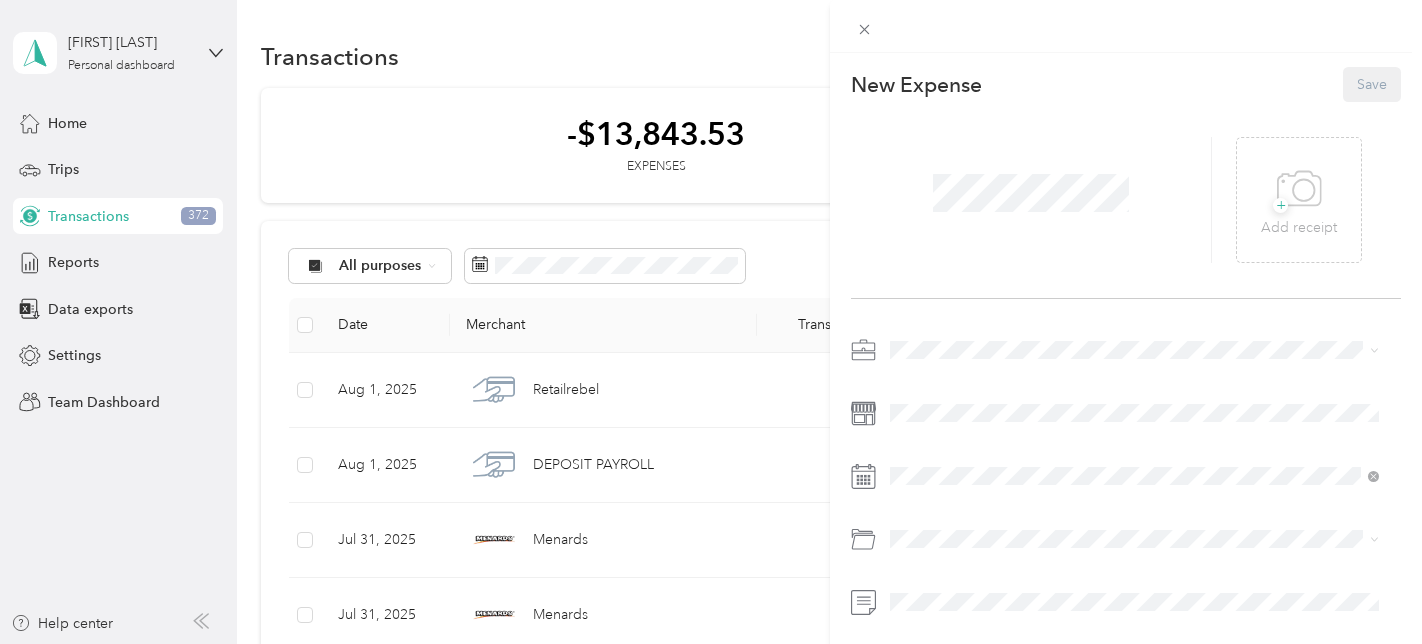 click on "This  expense  cannot be edited because it is either under review, approved, or paid. Contact your Team Manager to edit it. New Expense  Save + Add receipt" at bounding box center [711, 322] 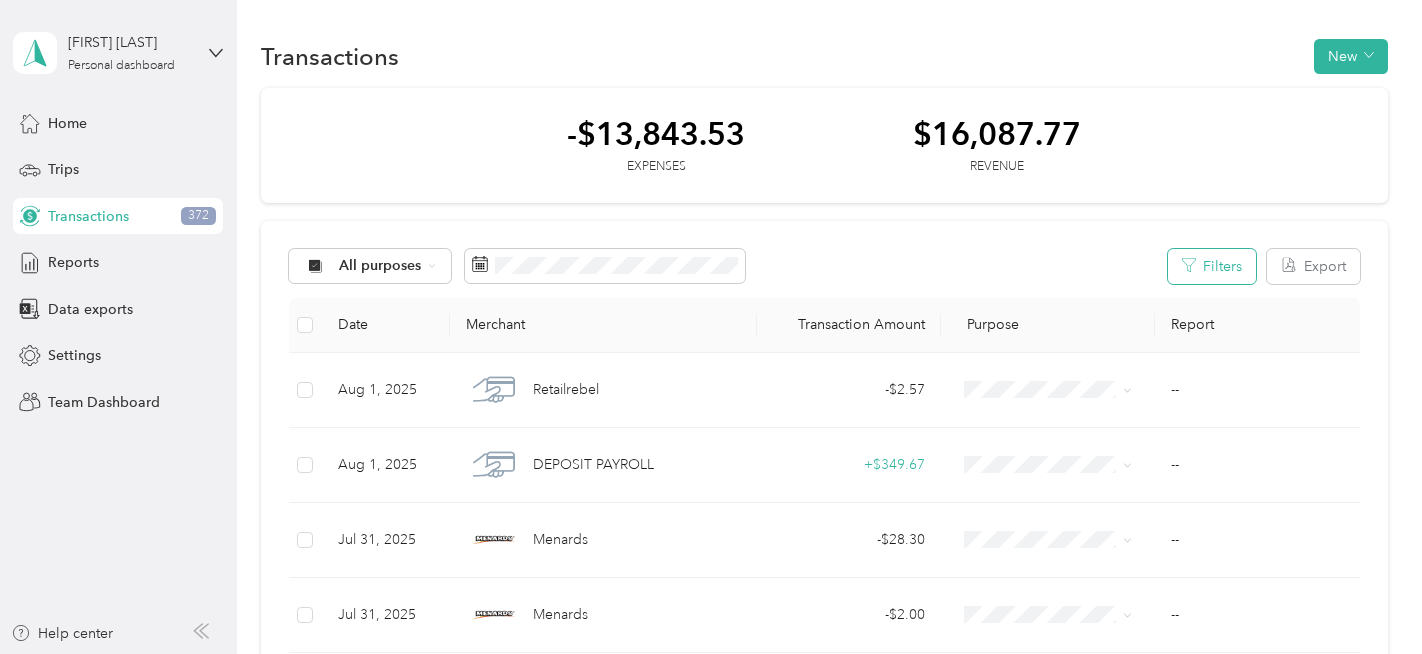 click on "Filters" at bounding box center [1212, 266] 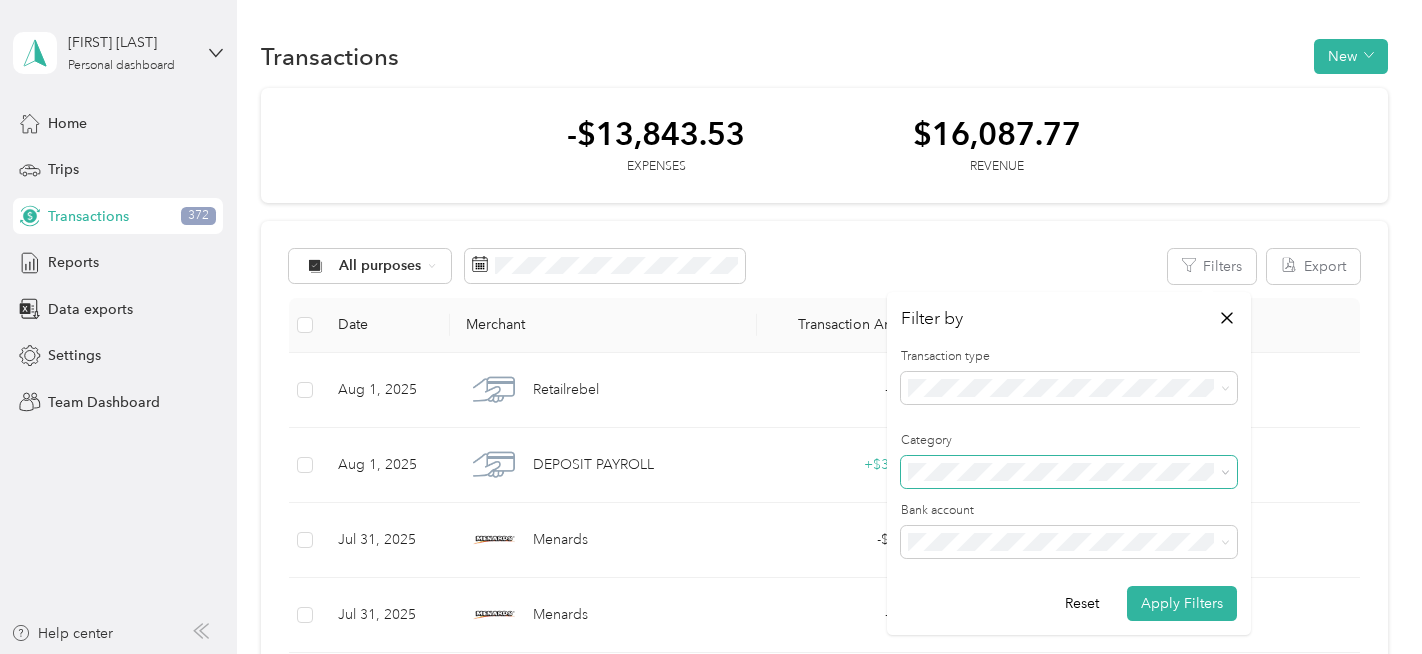 click 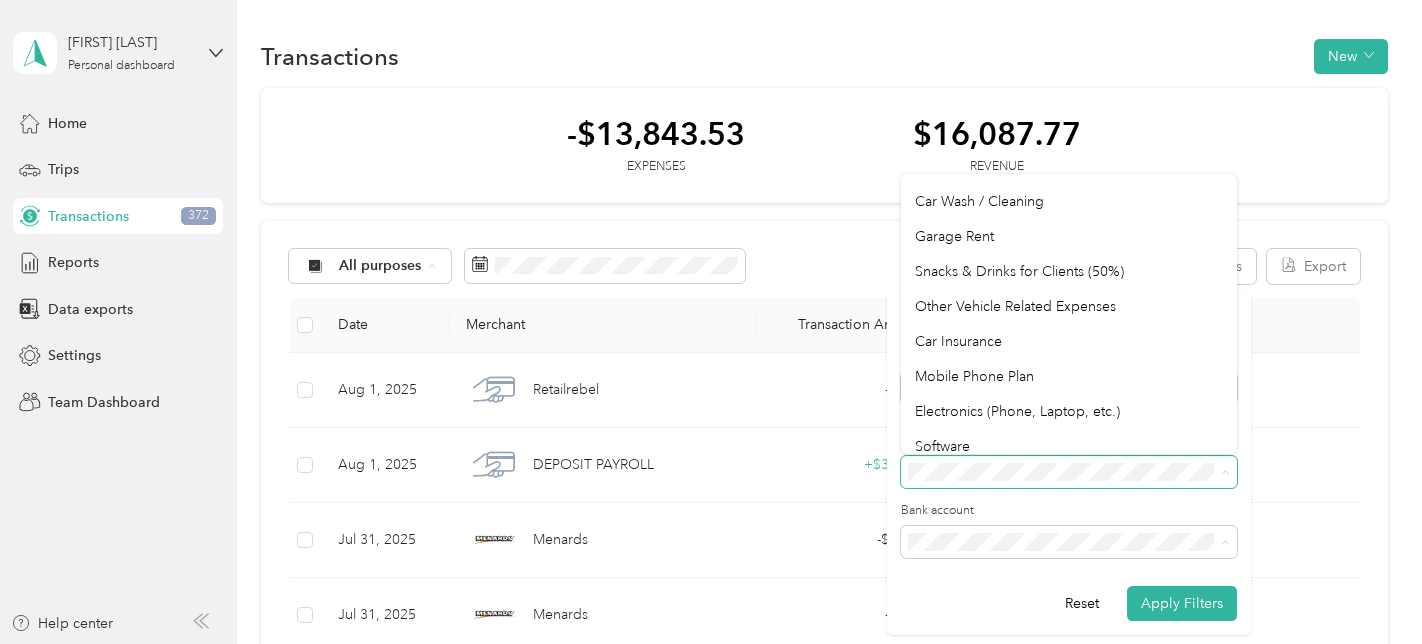 scroll, scrollTop: 333, scrollLeft: 0, axis: vertical 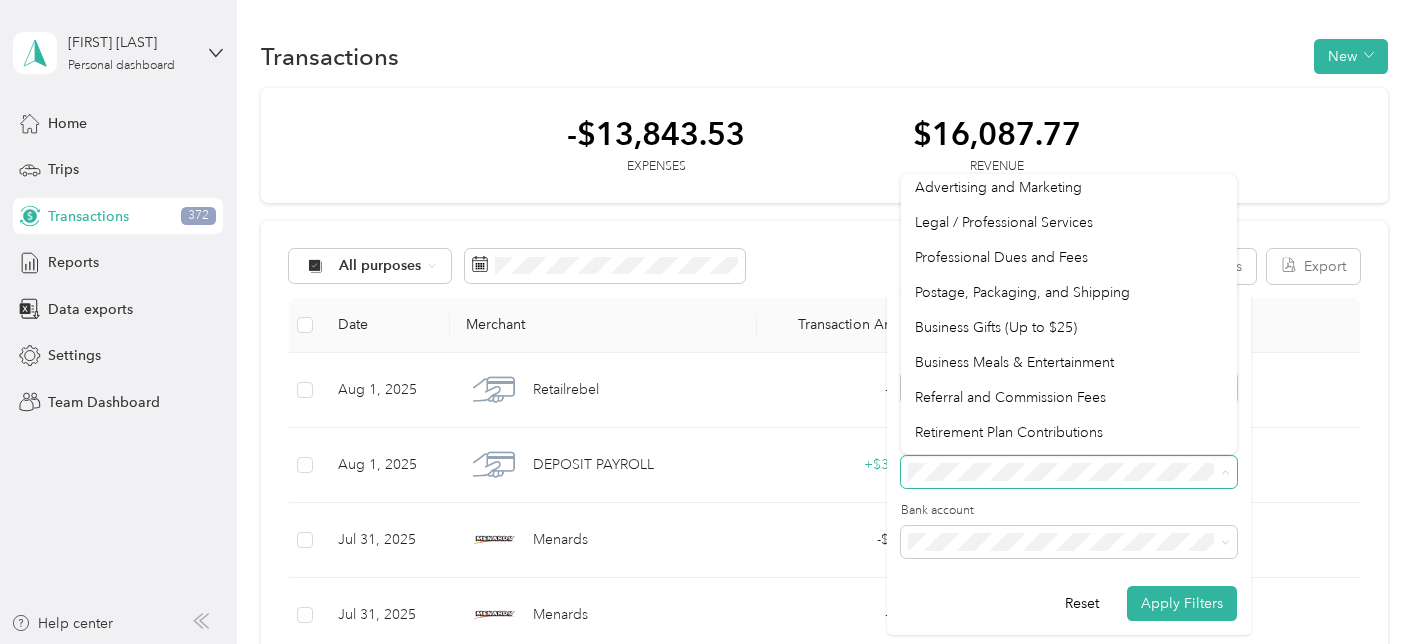 click on "-$[AMOUNT] Expenses $[AMOUNT] Revenue" at bounding box center [824, 146] 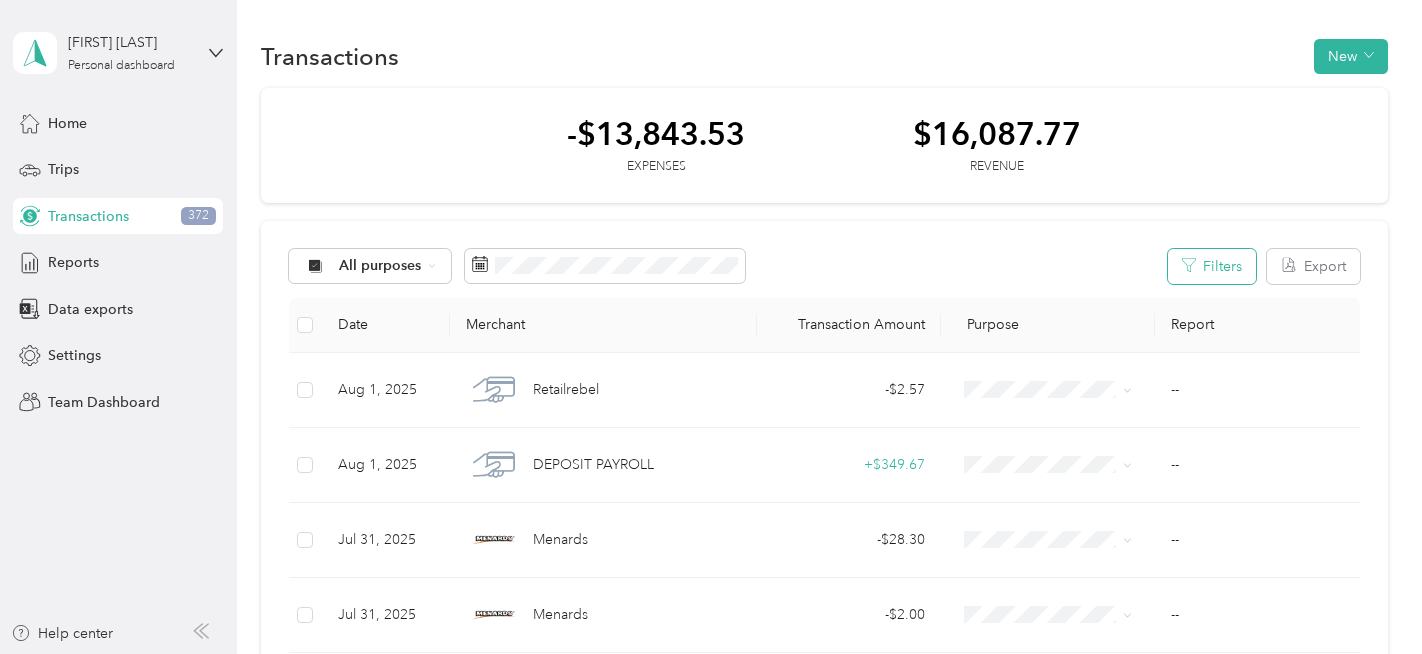click on "Filters" at bounding box center (1212, 266) 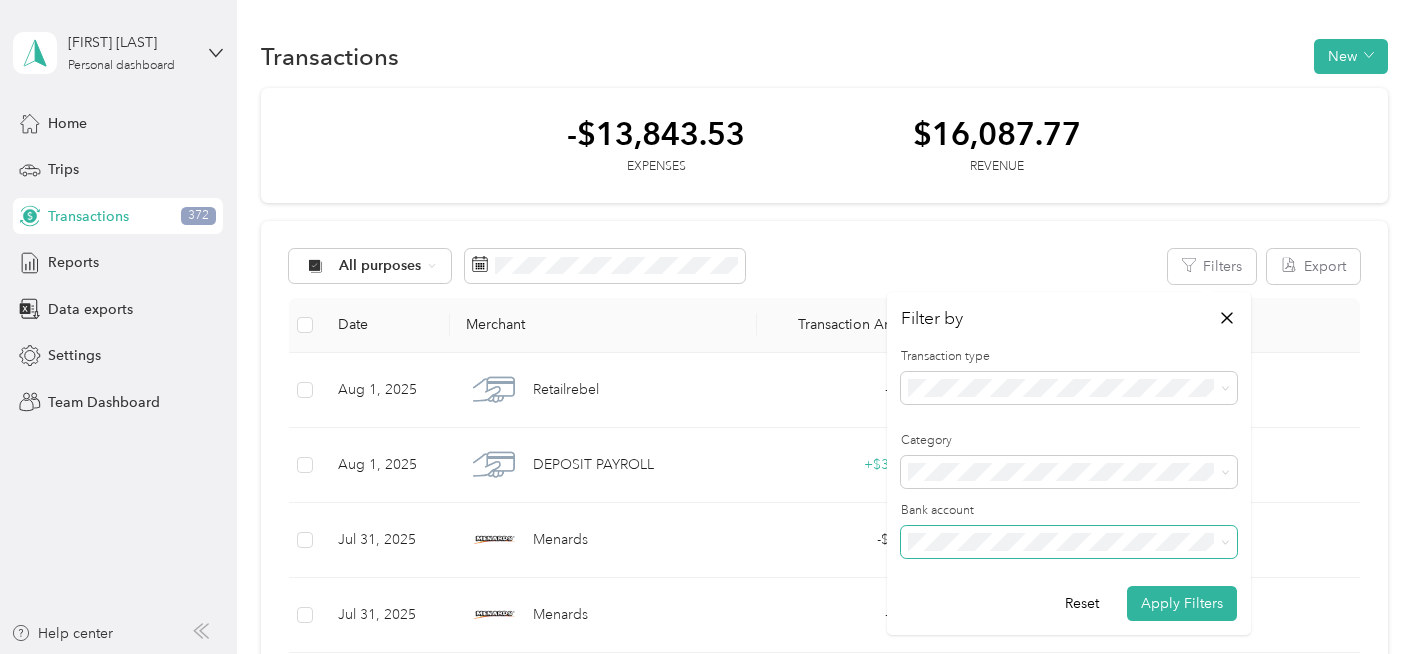 click at bounding box center (1222, 542) 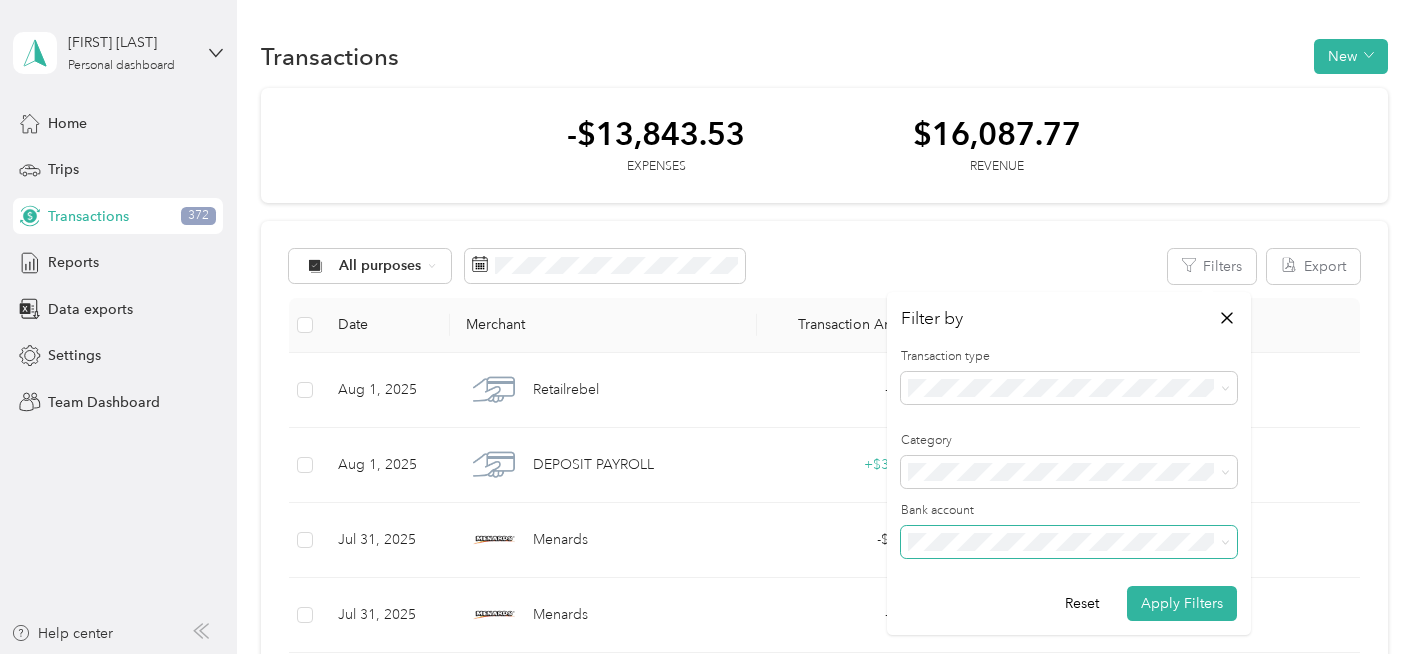 click 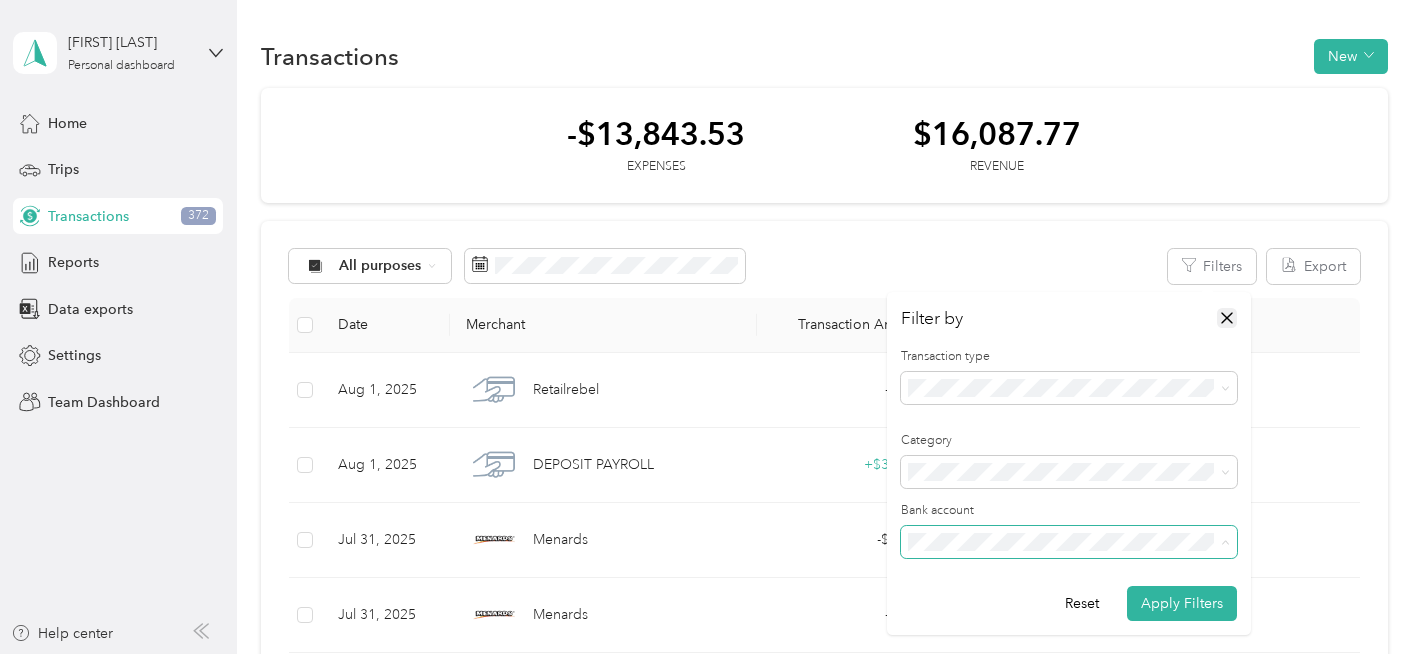 click 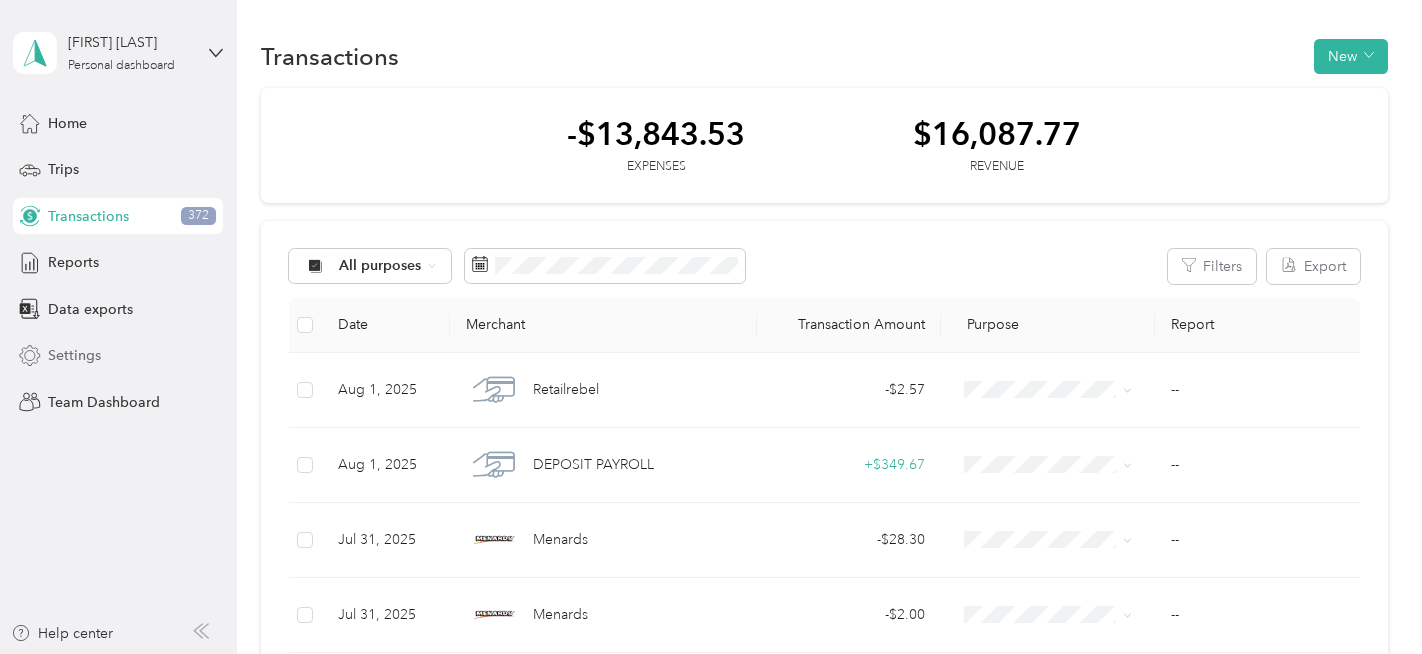 click on "Settings" at bounding box center [74, 355] 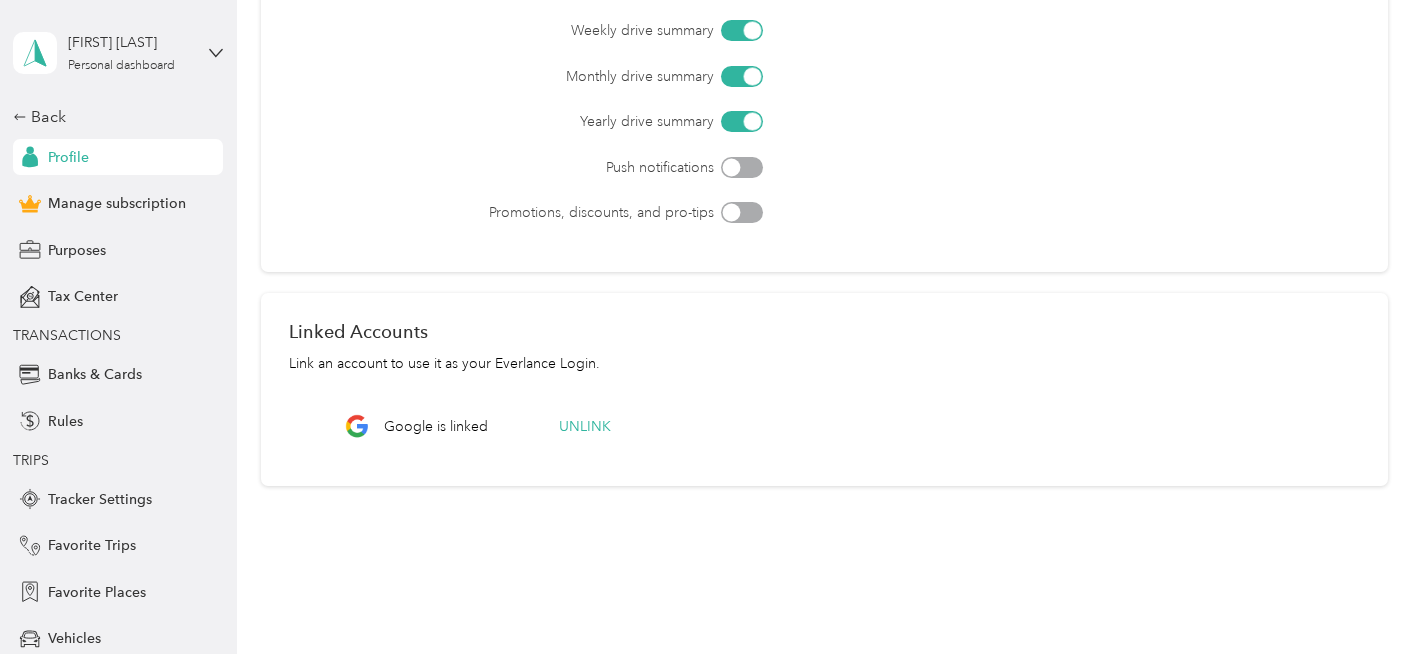 scroll, scrollTop: 734, scrollLeft: 0, axis: vertical 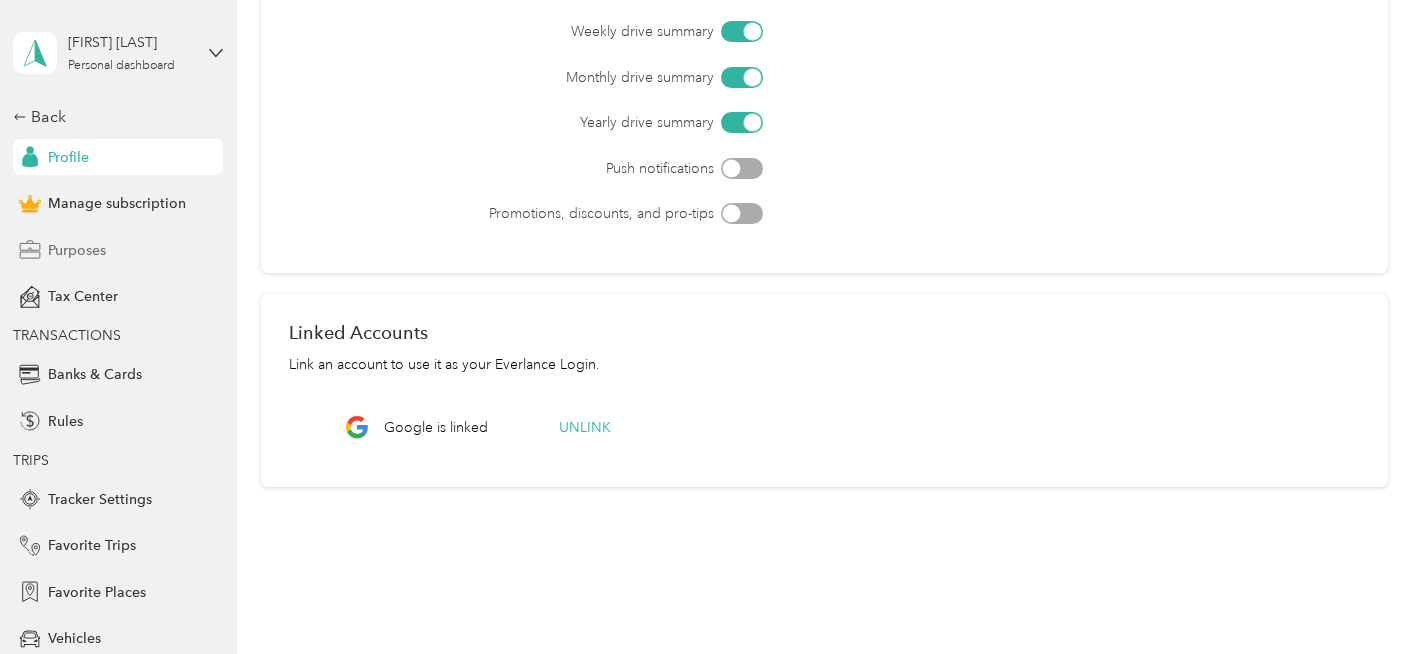click on "Purposes" at bounding box center [77, 250] 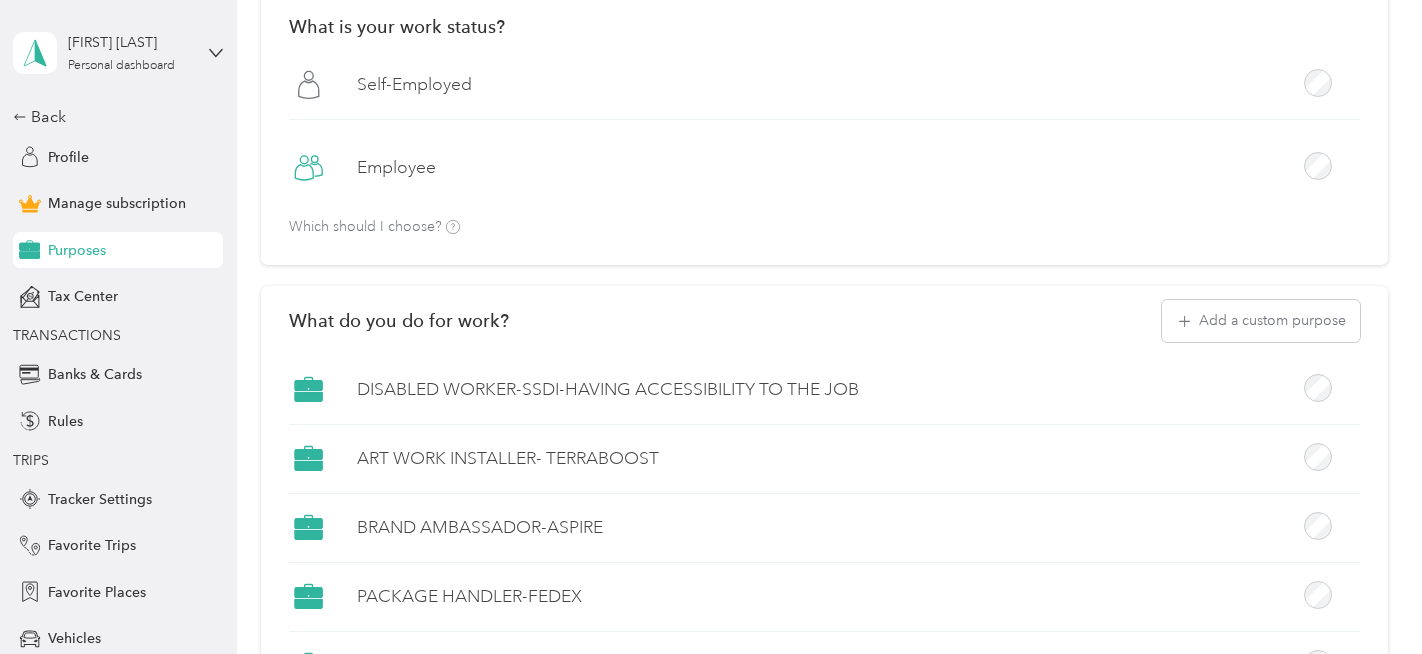 scroll, scrollTop: 734, scrollLeft: 0, axis: vertical 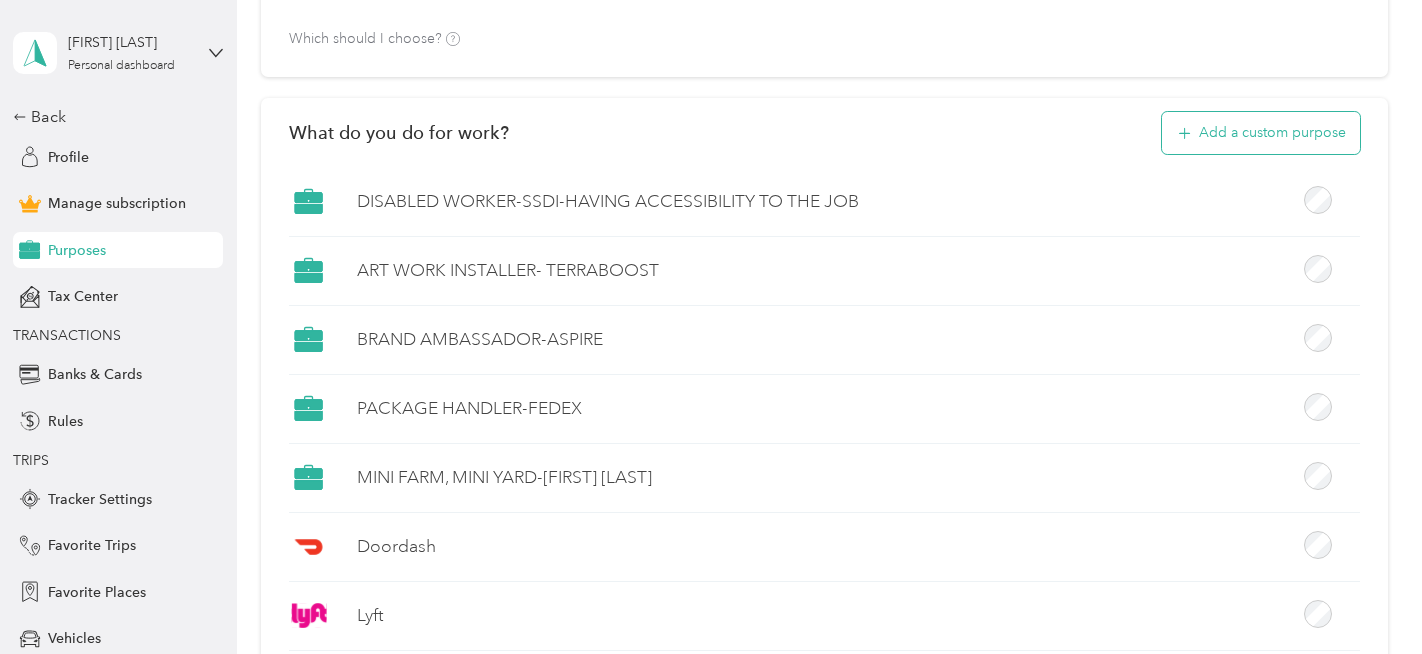 click on "Add a custom purpose" at bounding box center (1261, 133) 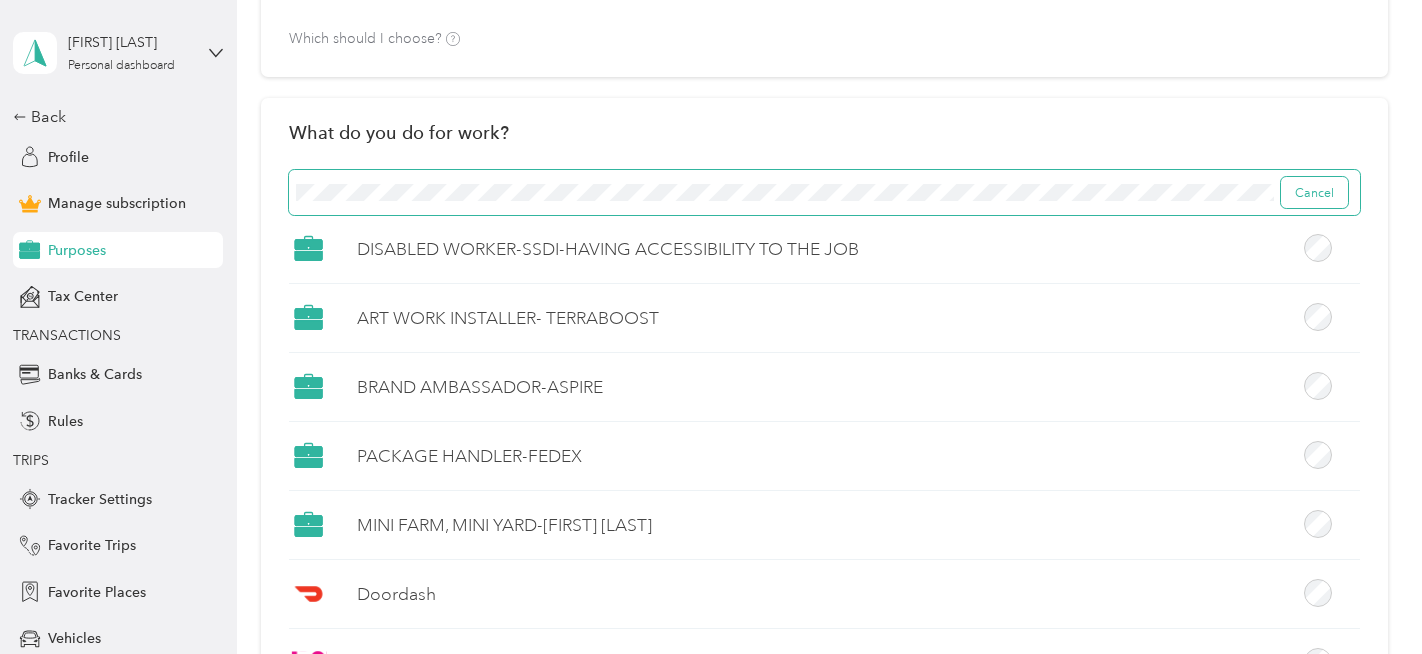 click on "Cancel" at bounding box center [1314, 193] 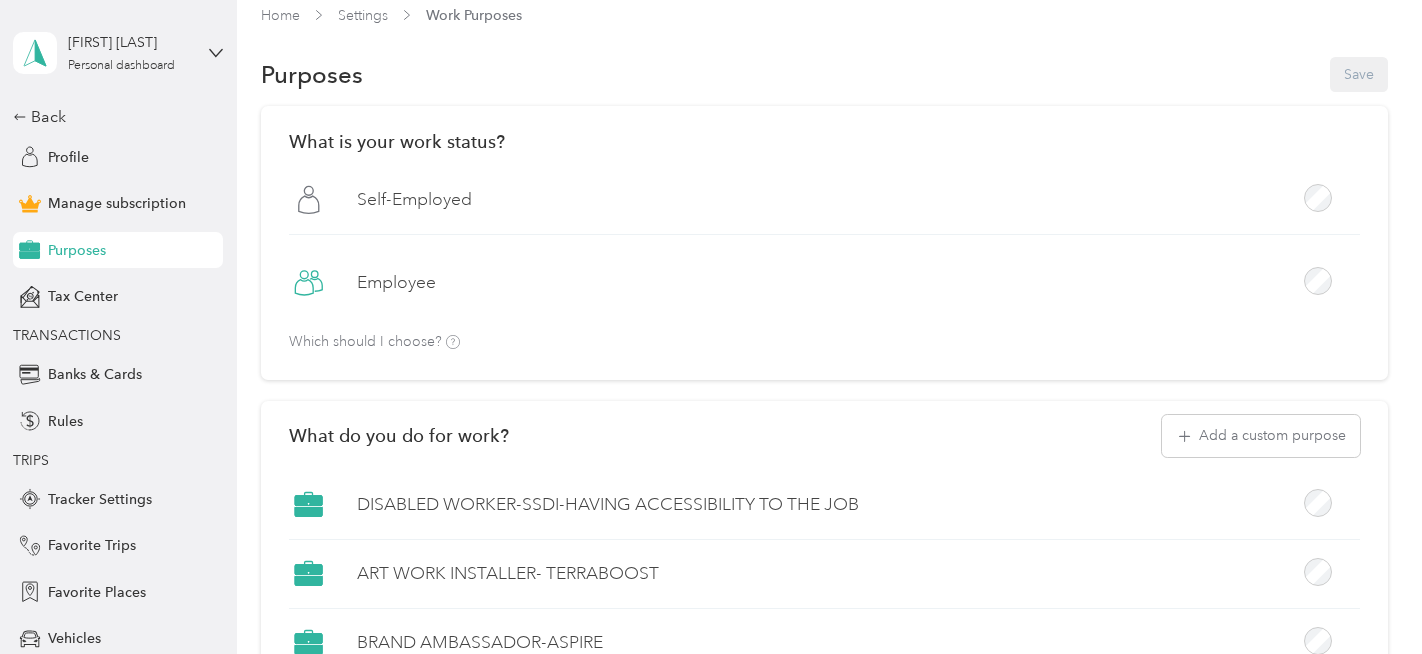 scroll, scrollTop: 0, scrollLeft: 0, axis: both 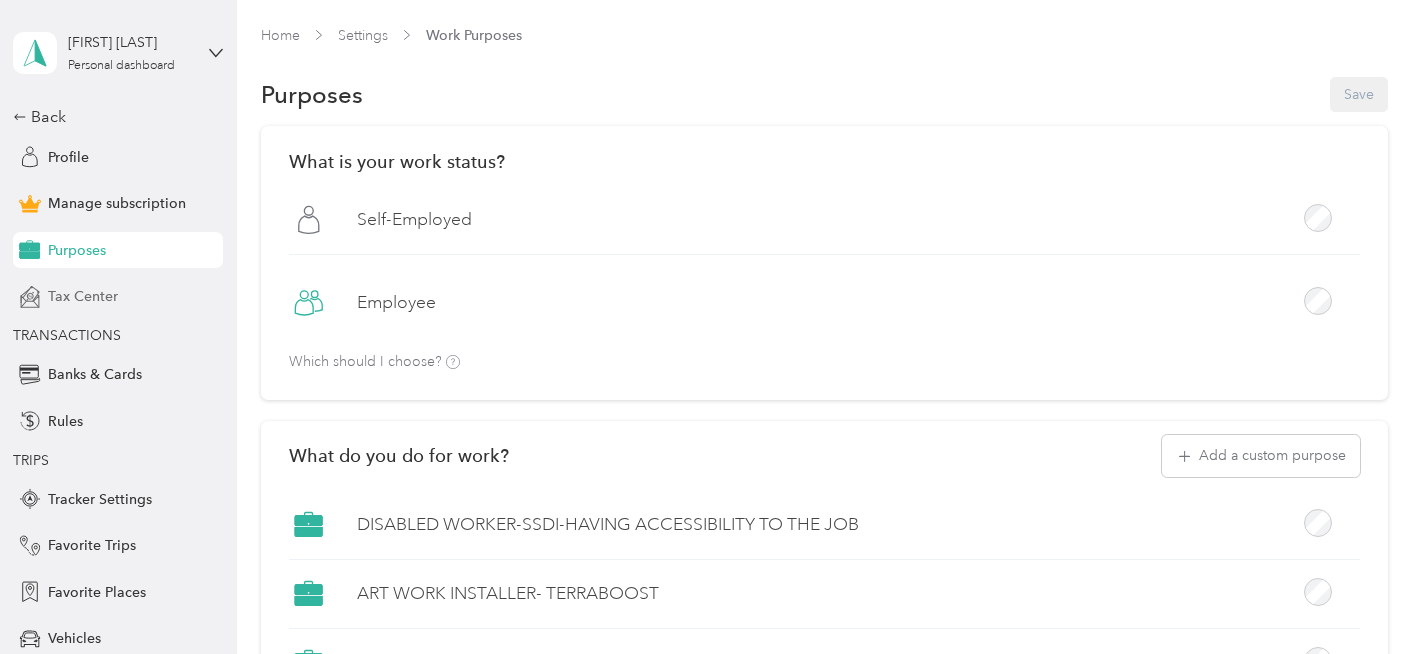 click on "Tax Center" at bounding box center (83, 296) 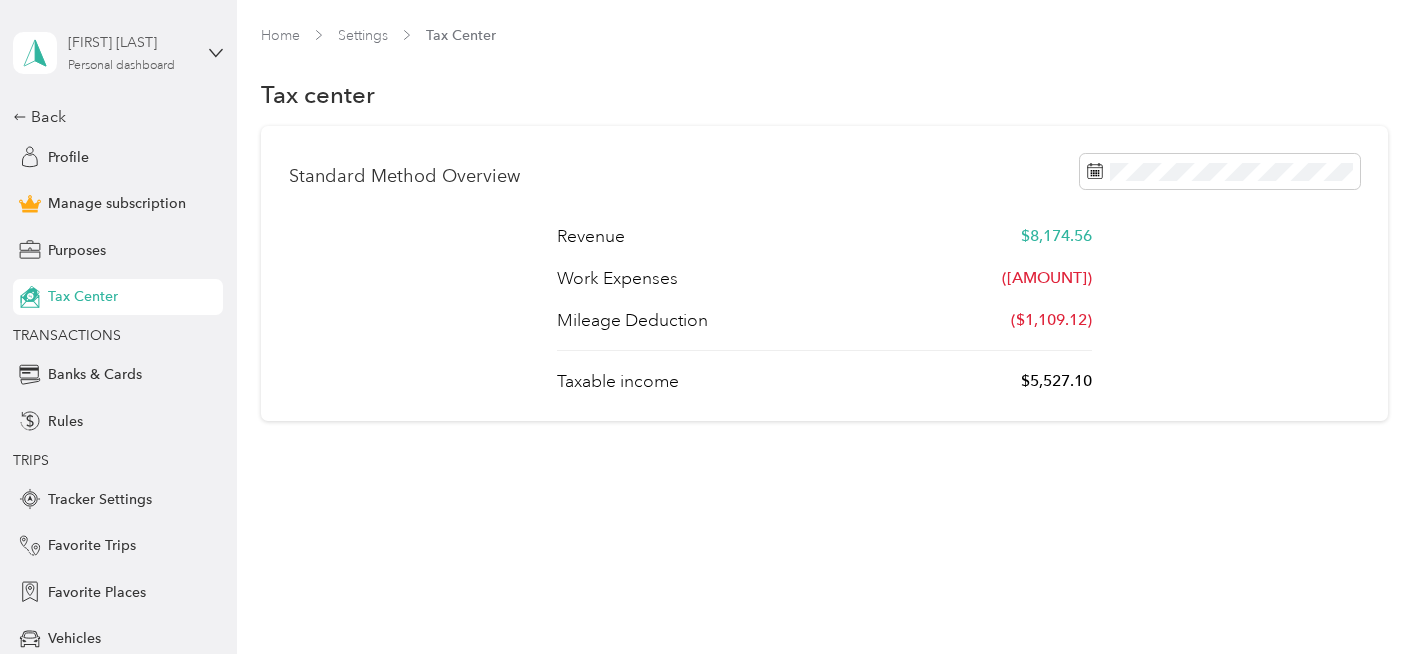 click on "[FIRST] [LAST]" at bounding box center [130, 42] 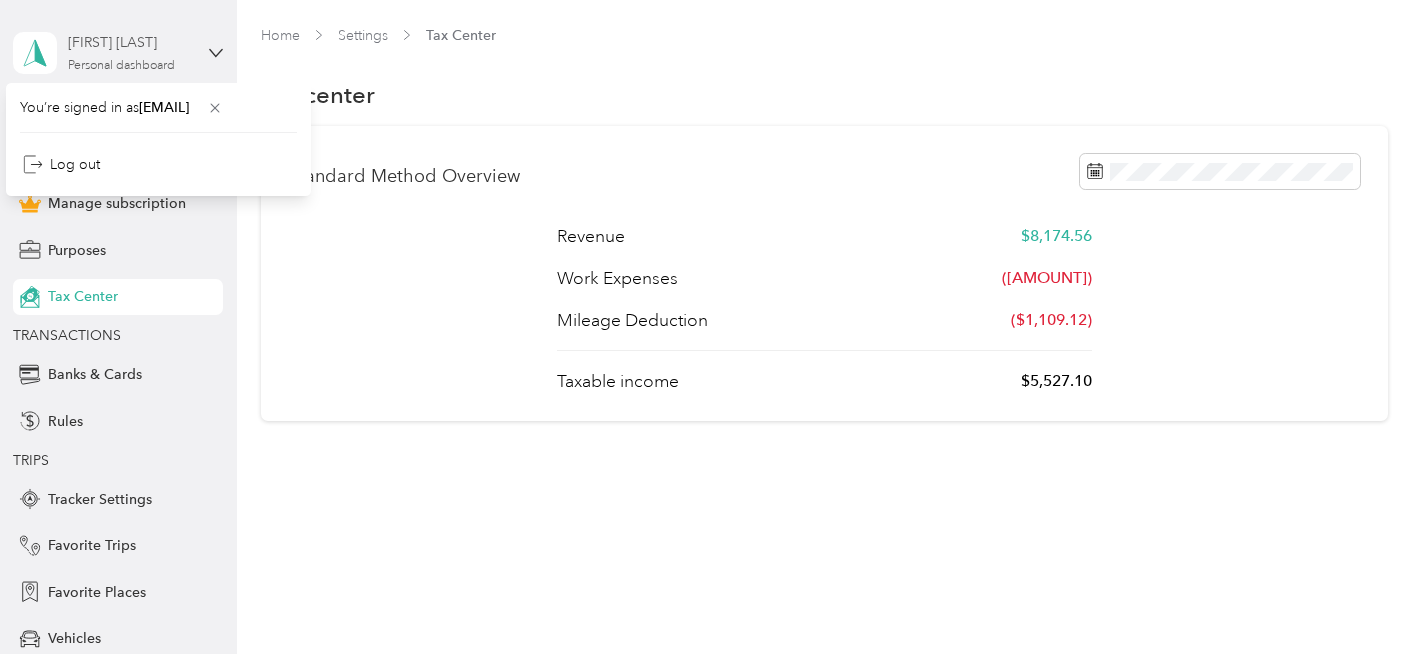 click on "[FIRST] [LAST]" at bounding box center [130, 42] 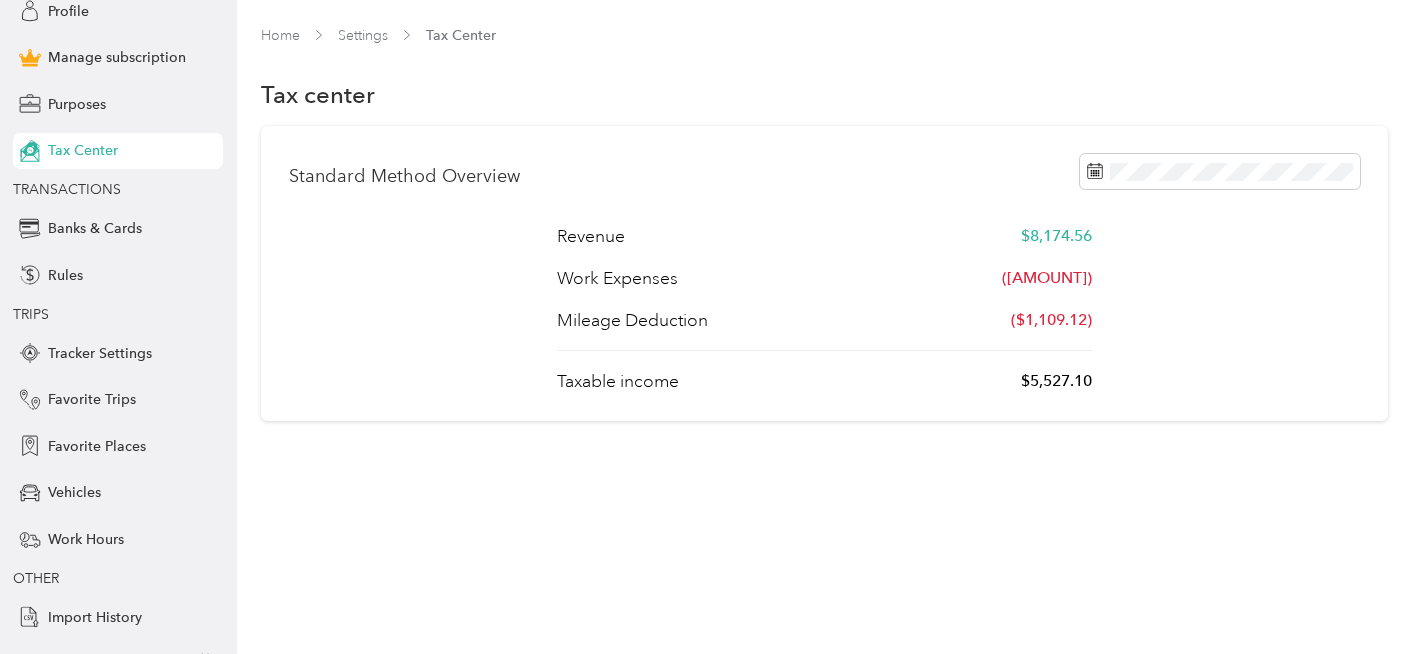 scroll, scrollTop: 176, scrollLeft: 0, axis: vertical 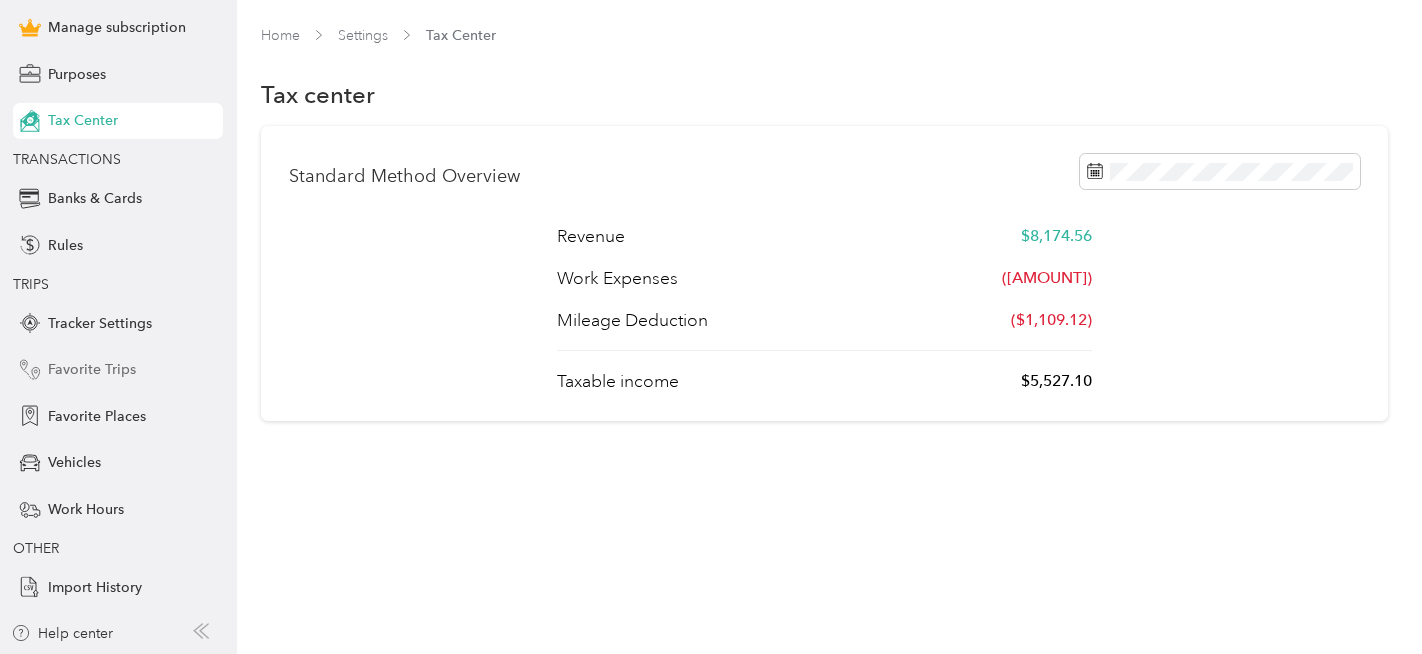 click on "Favorite Trips" at bounding box center (92, 369) 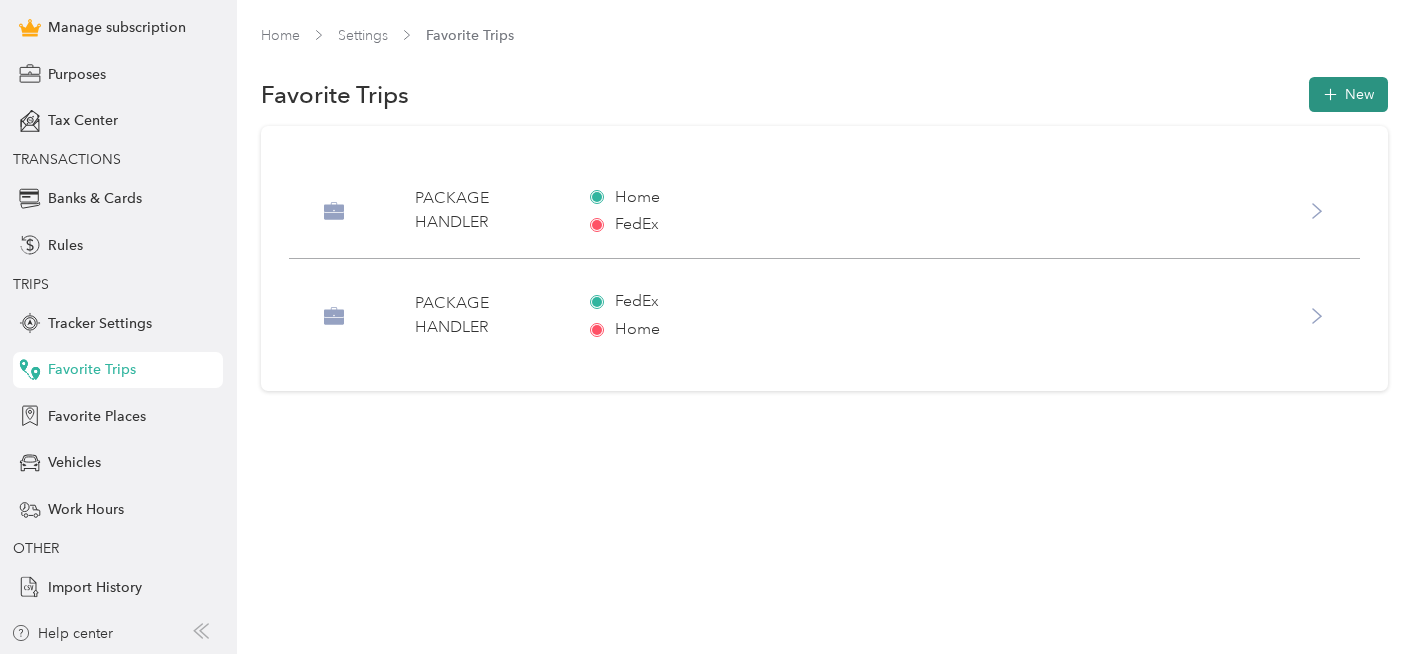 click on "New" at bounding box center [1348, 94] 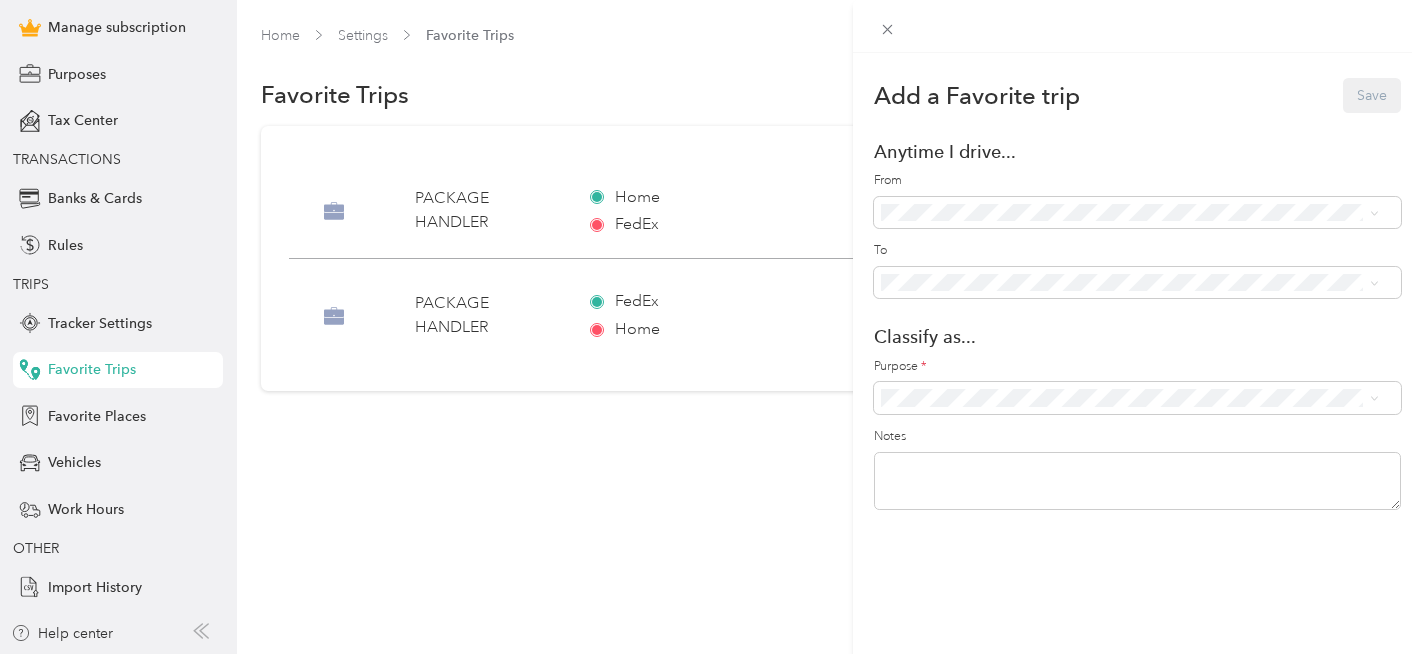 click on "Add a Favorite trip Save Anytime I drive... From   To   Classify as... Purpose   * Notes" at bounding box center [1137, 380] 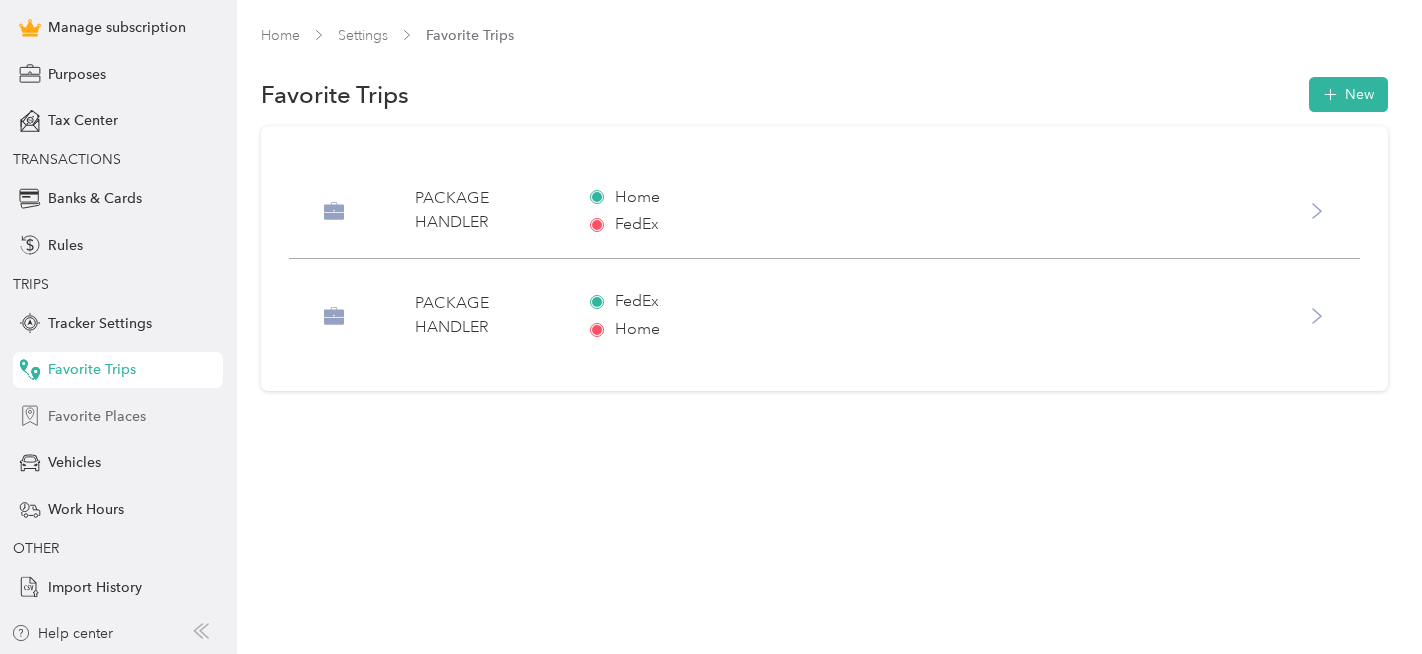 click on "Favorite Places" at bounding box center [97, 416] 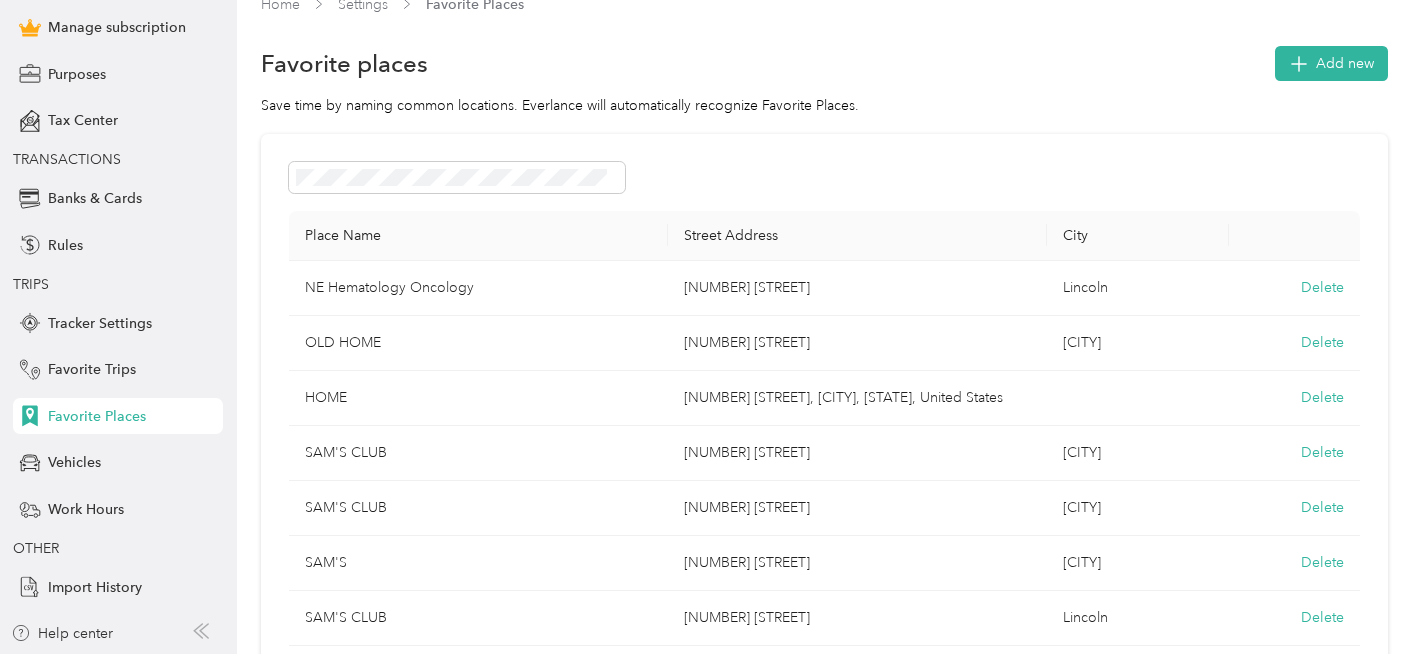 scroll, scrollTop: 0, scrollLeft: 0, axis: both 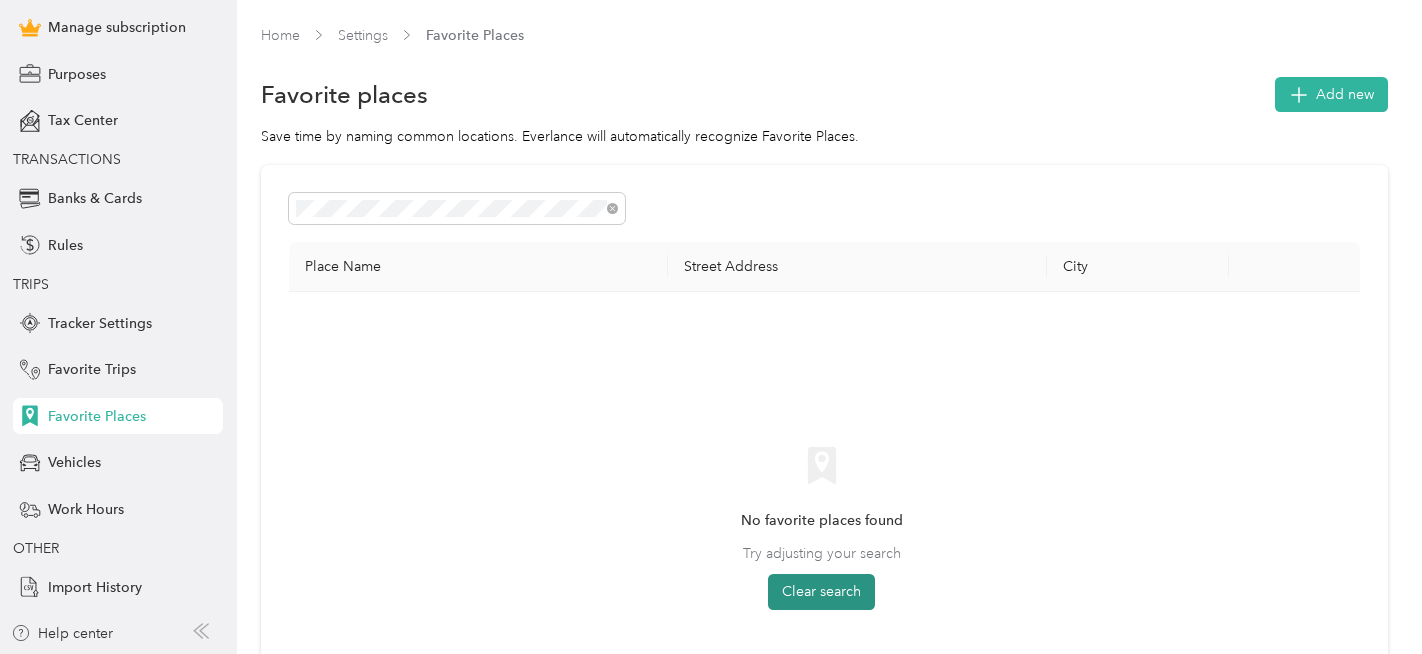 click on "Clear search" at bounding box center [821, 592] 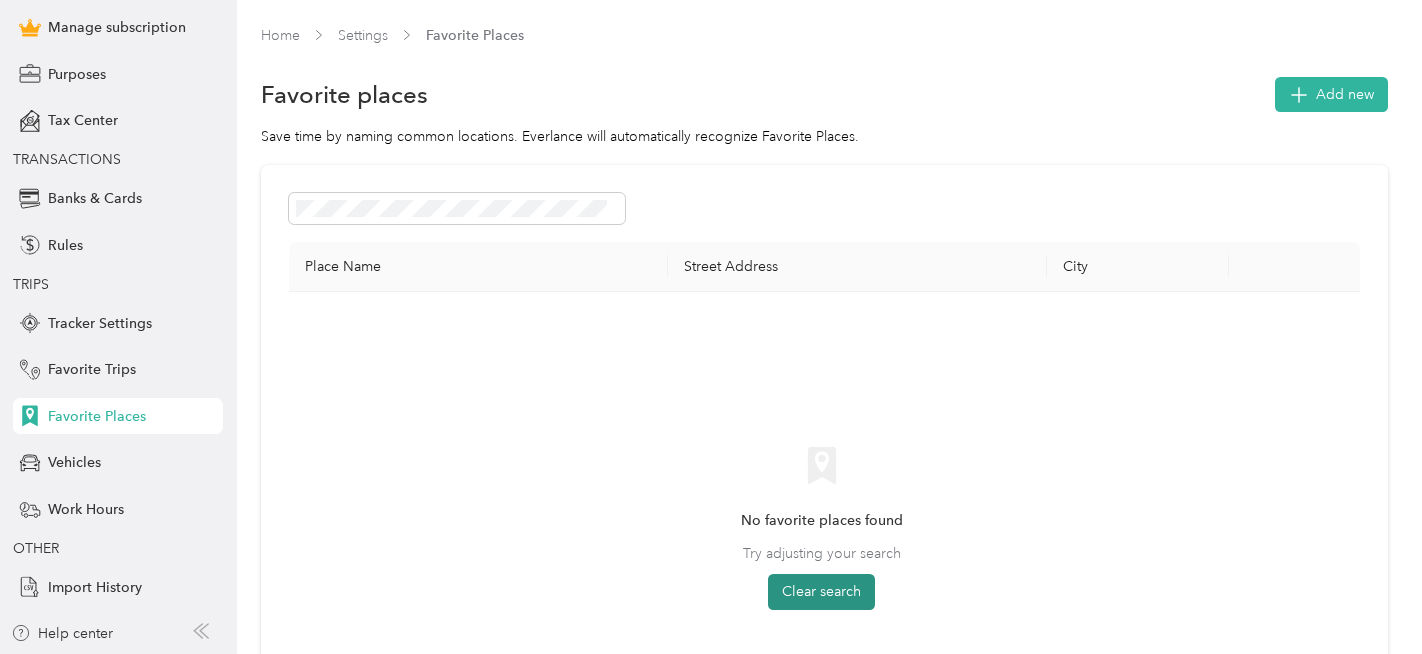 click on "Clear search" at bounding box center (821, 592) 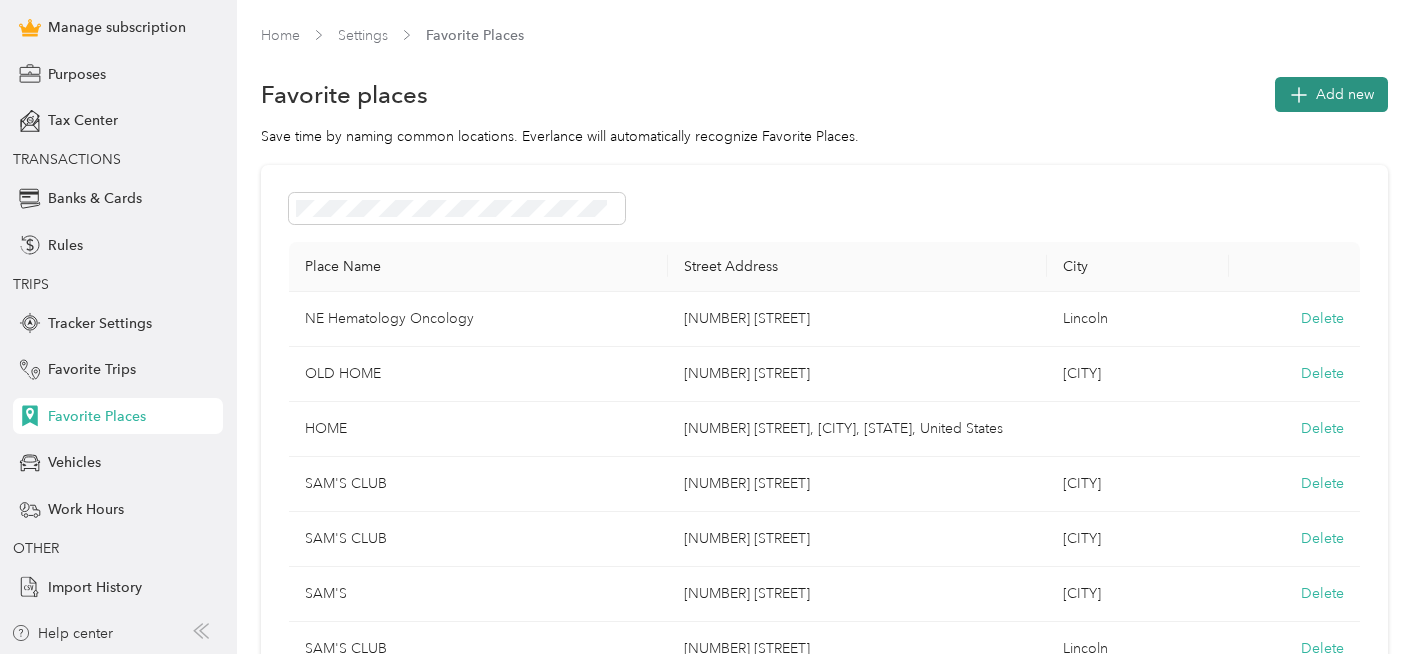 click on "Add new" at bounding box center (1345, 94) 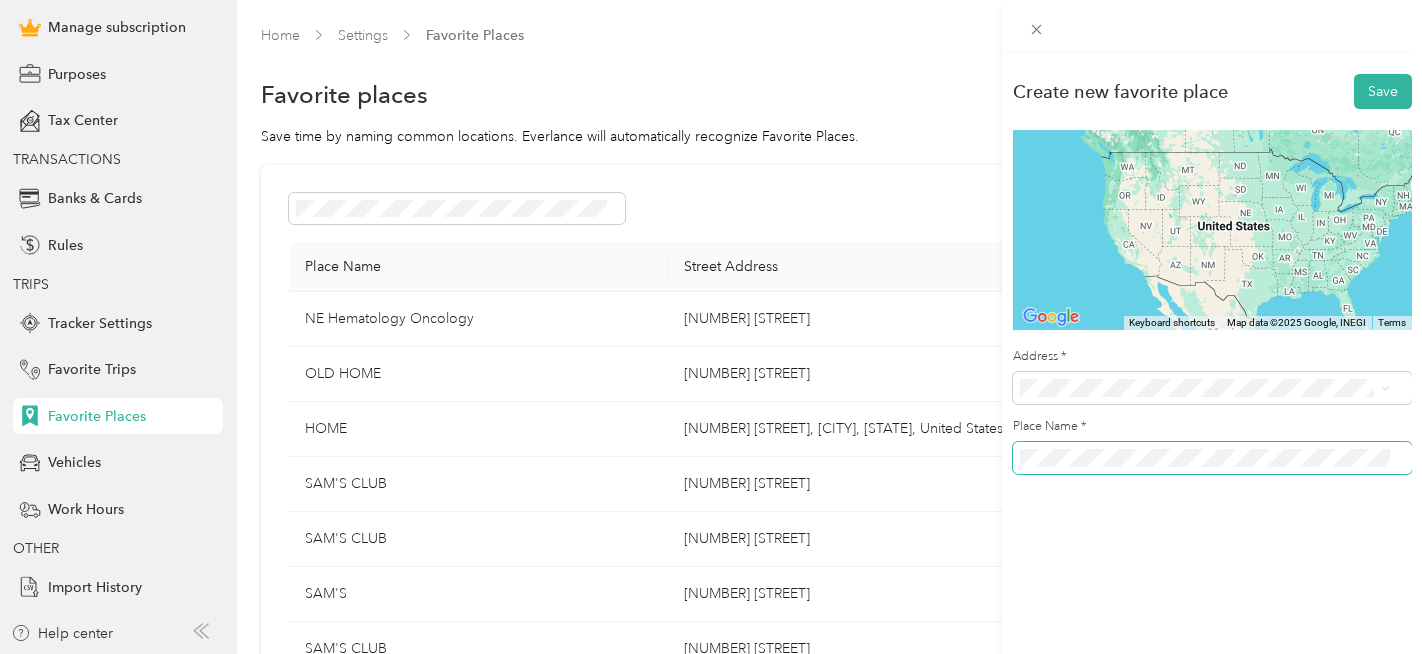 click on "Save" at bounding box center (1383, 91) 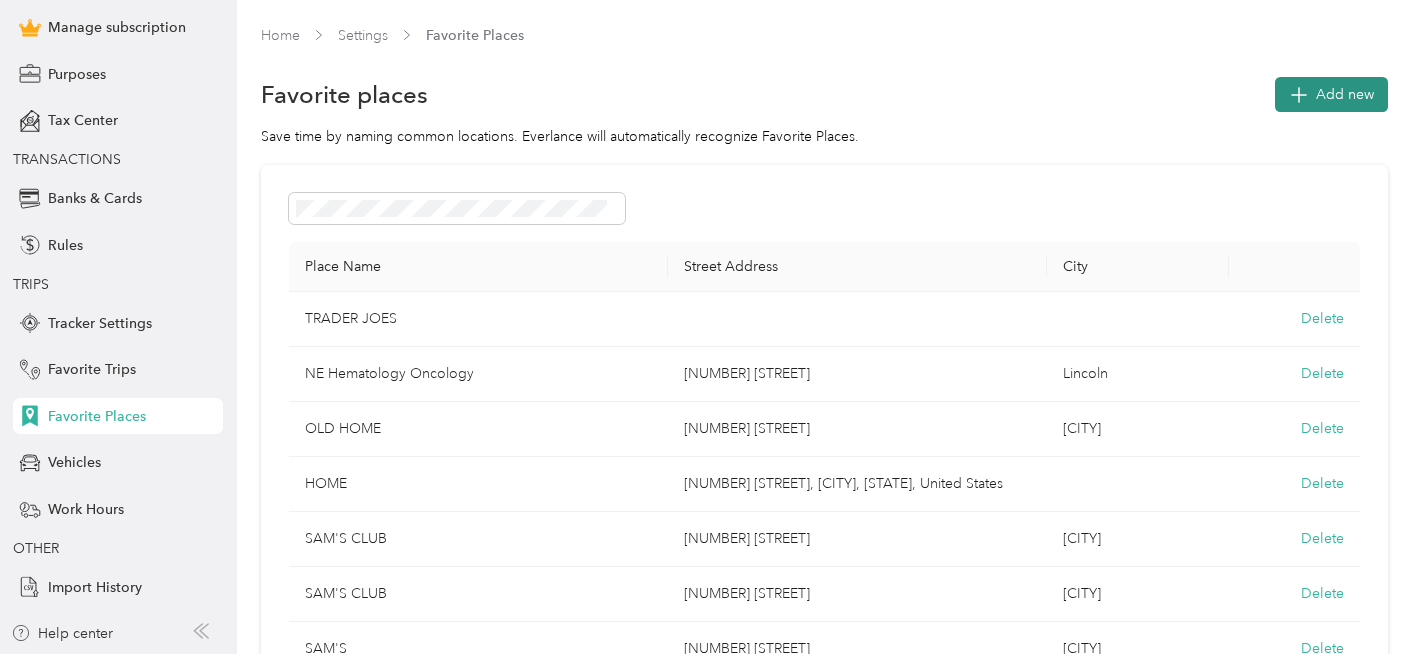 click on "Add new" at bounding box center [1345, 94] 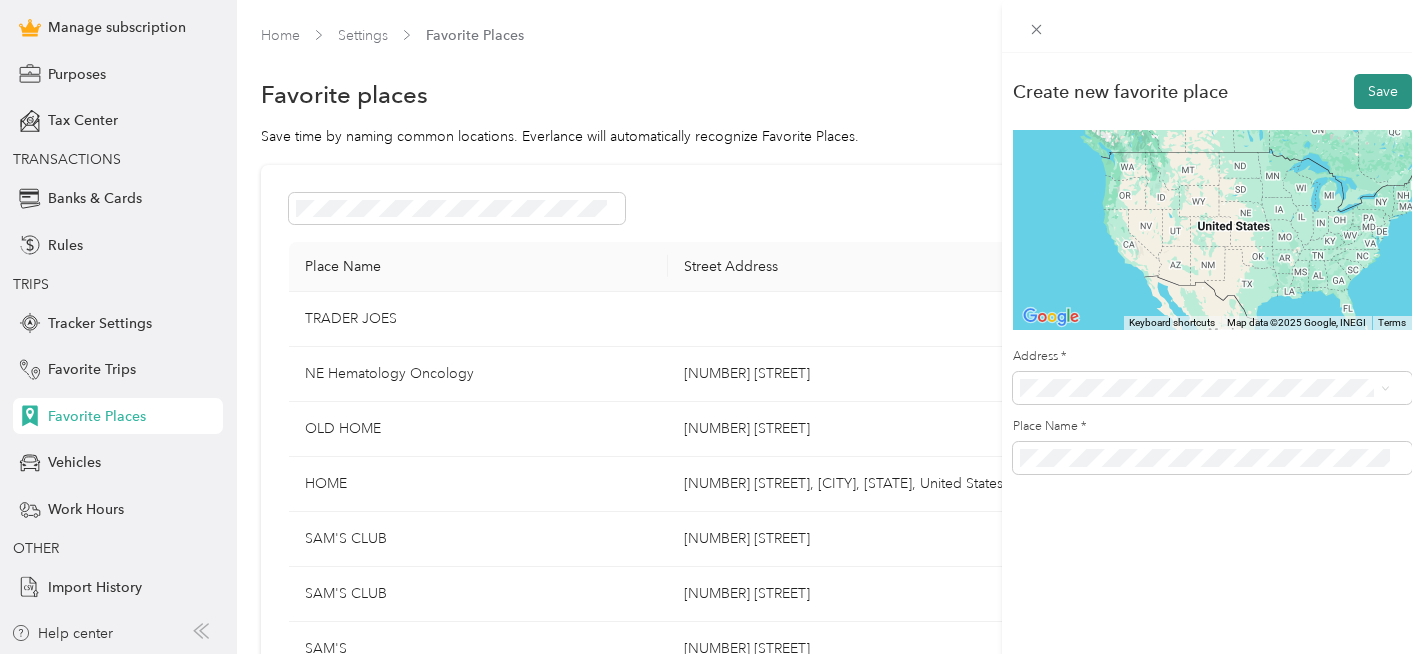 click on "Save" at bounding box center [1383, 91] 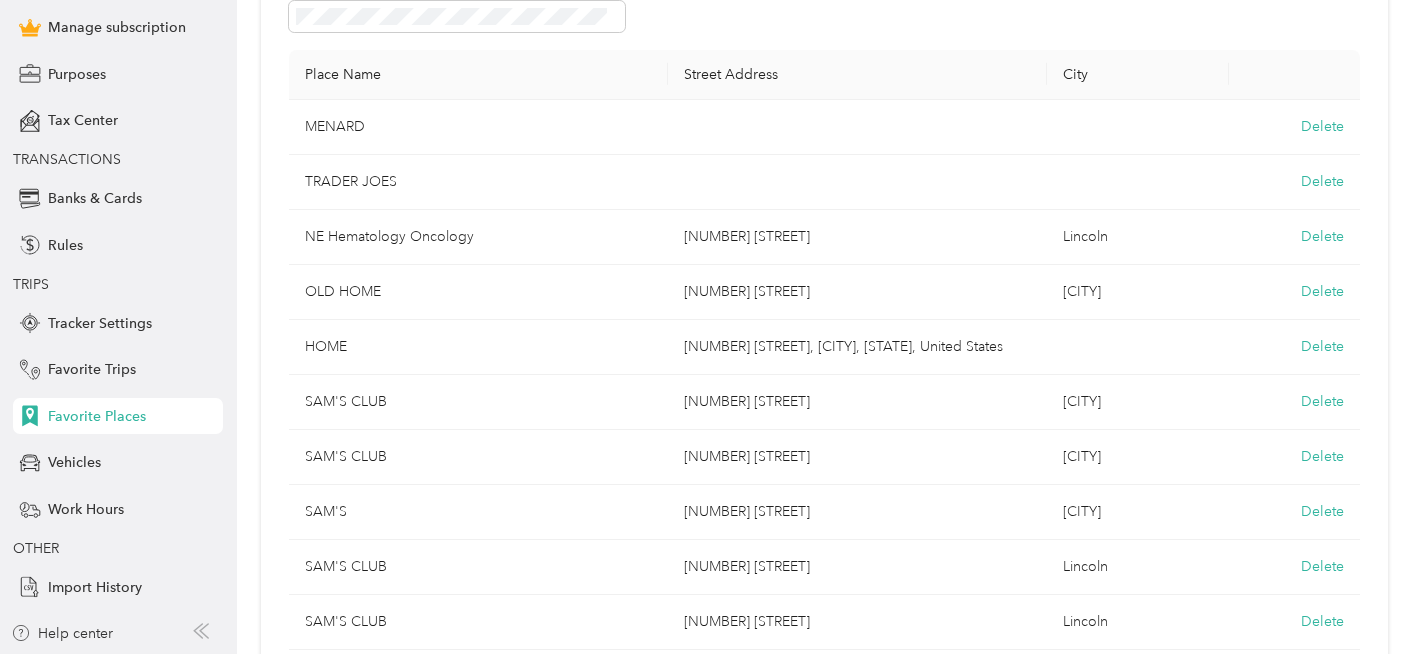 scroll, scrollTop: 0, scrollLeft: 0, axis: both 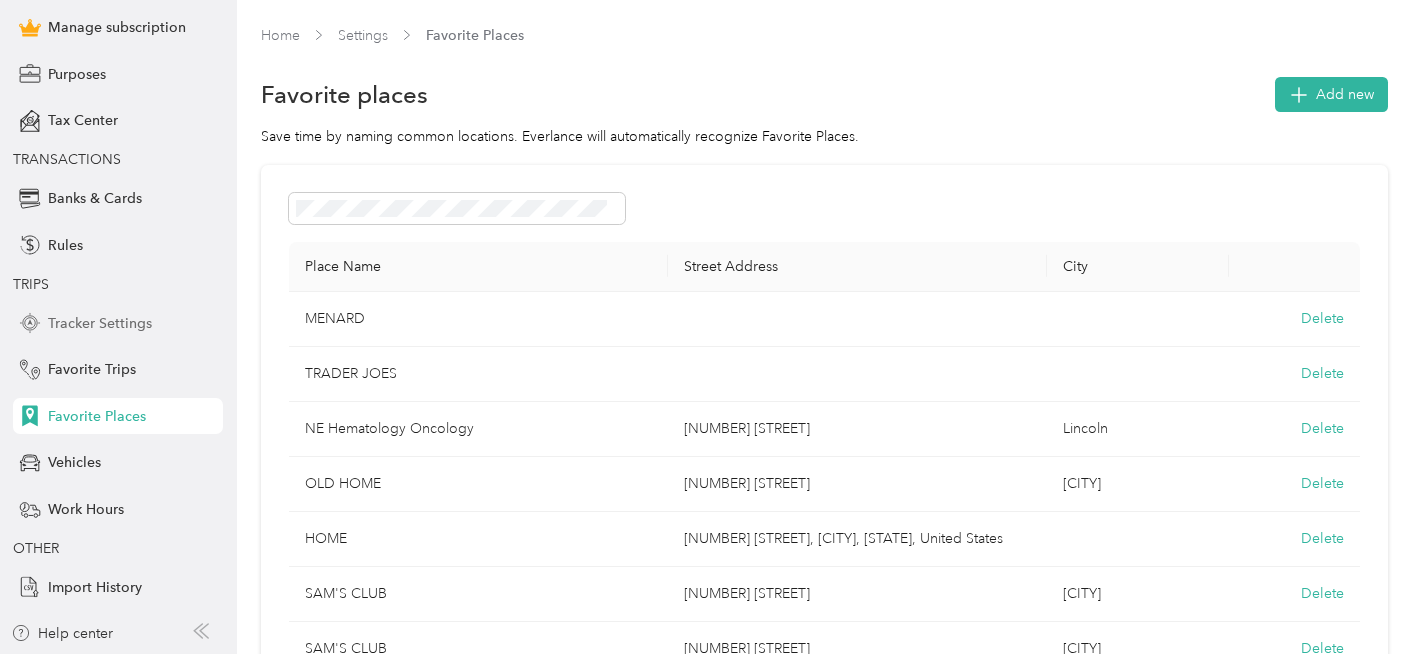 click on "Tracker Settings" at bounding box center [100, 323] 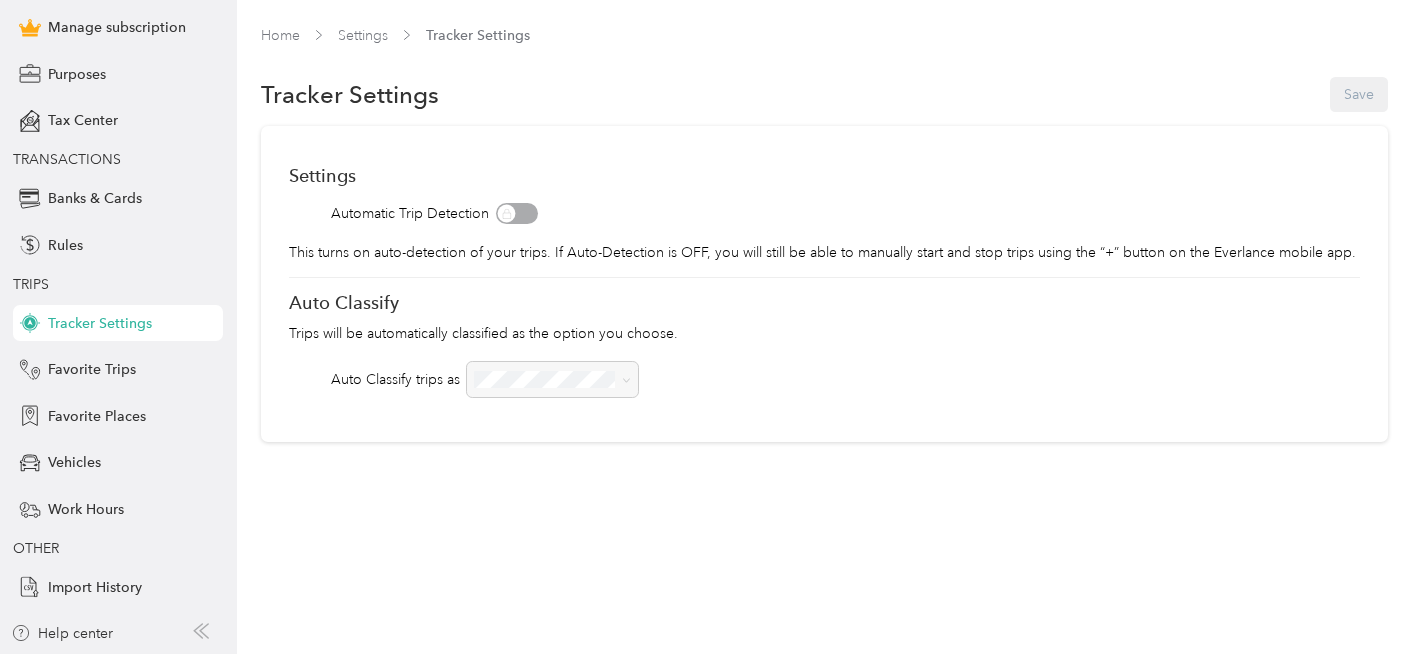 click on "Settings Automatic Trip Detection This turns on auto-detection of your trips. If Auto-Detection is OFF, you will still be able to manually start and stop trips using the “+” button on the Everlance mobile app. Auto Classify Trips will be automatically classified as the option you choose. Auto Classify trips as" at bounding box center (824, 284) 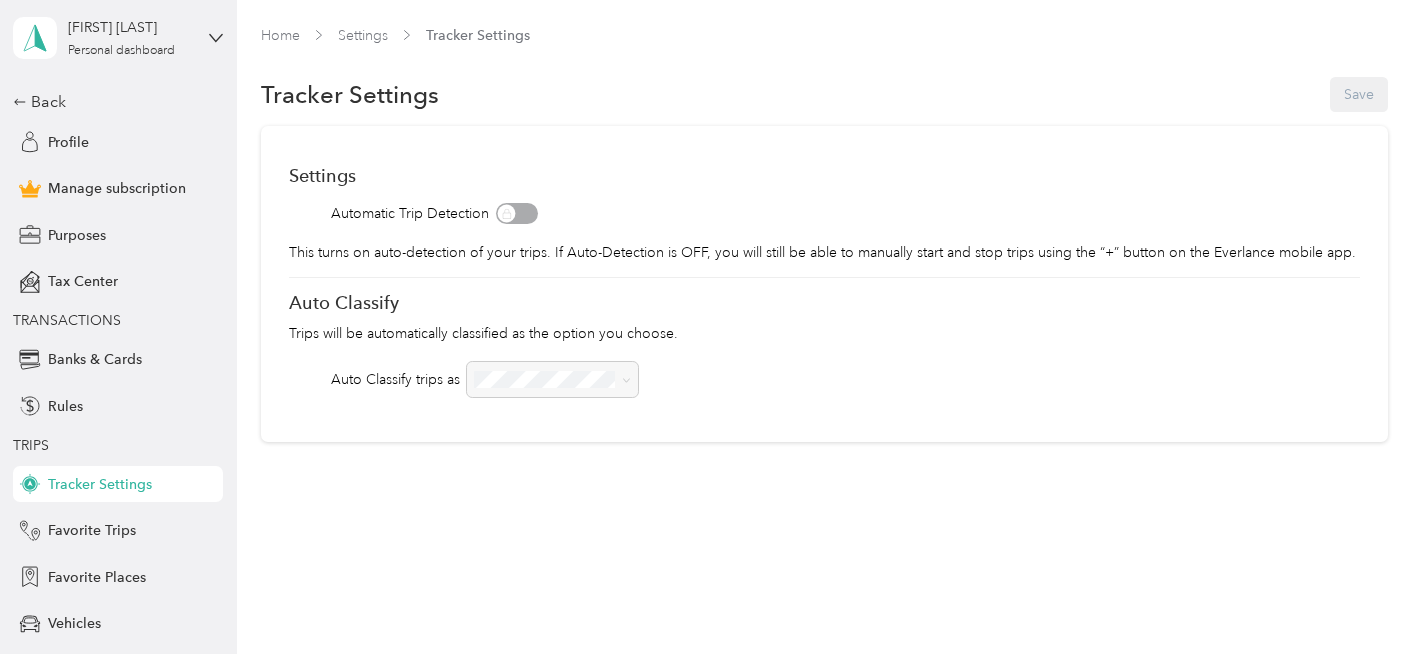 scroll, scrollTop: 0, scrollLeft: 0, axis: both 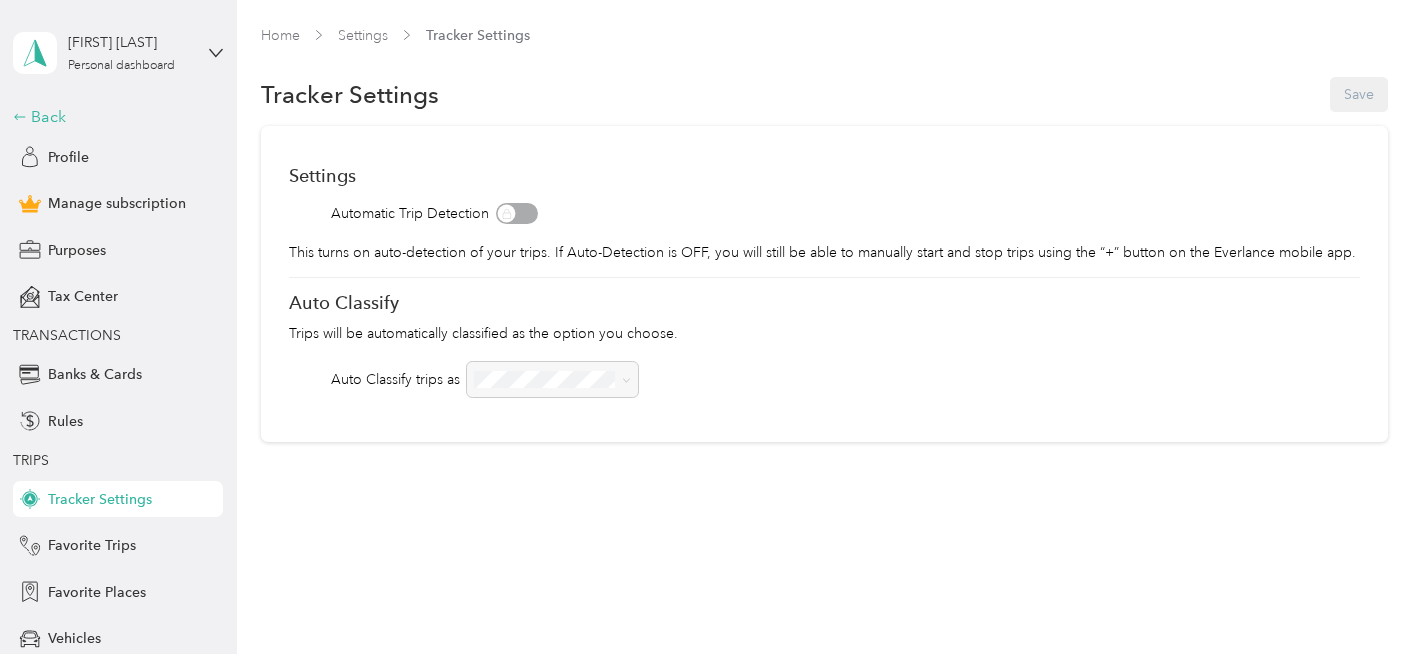 click on "Back" at bounding box center [113, 117] 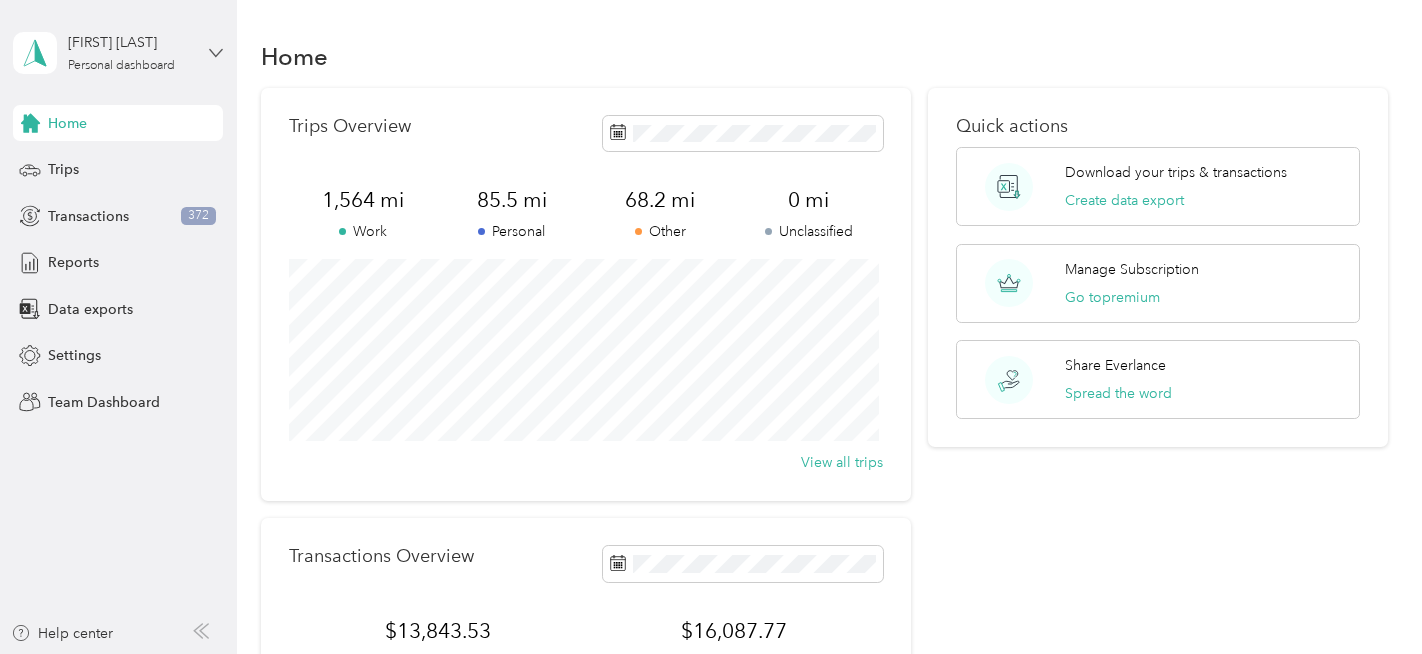 click 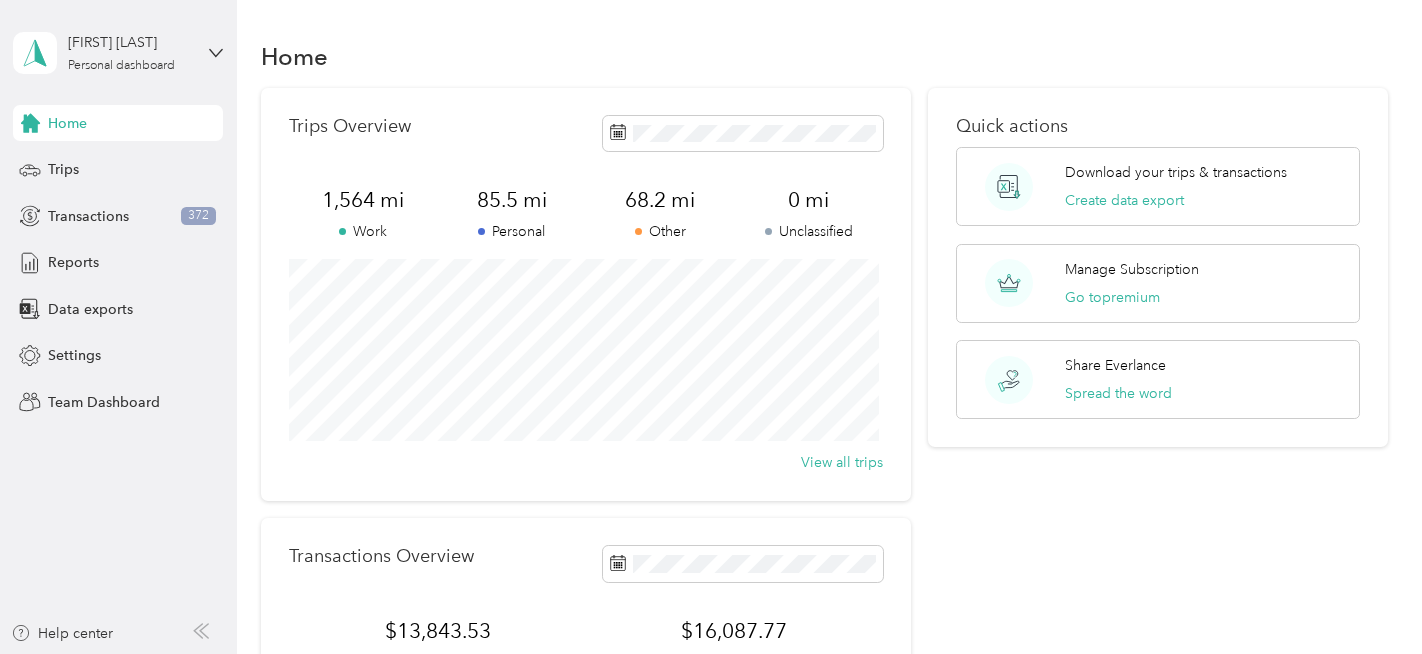 click on "Log out" at bounding box center (69, 163) 